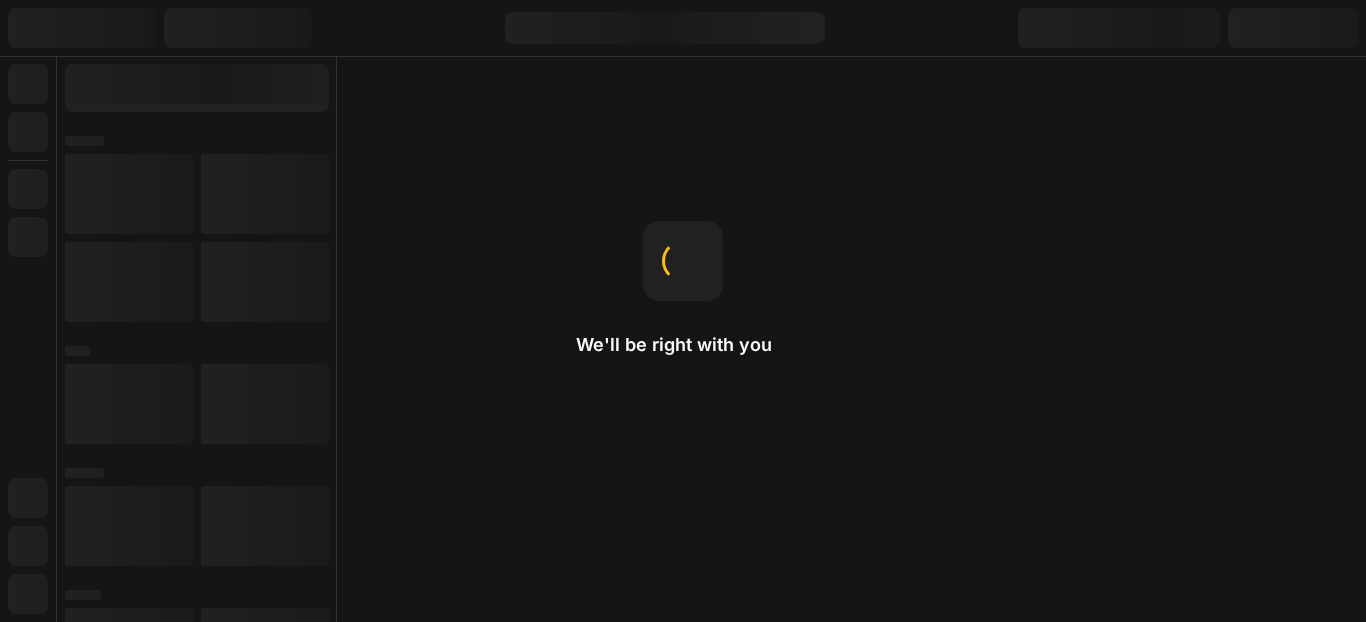 scroll, scrollTop: 0, scrollLeft: 0, axis: both 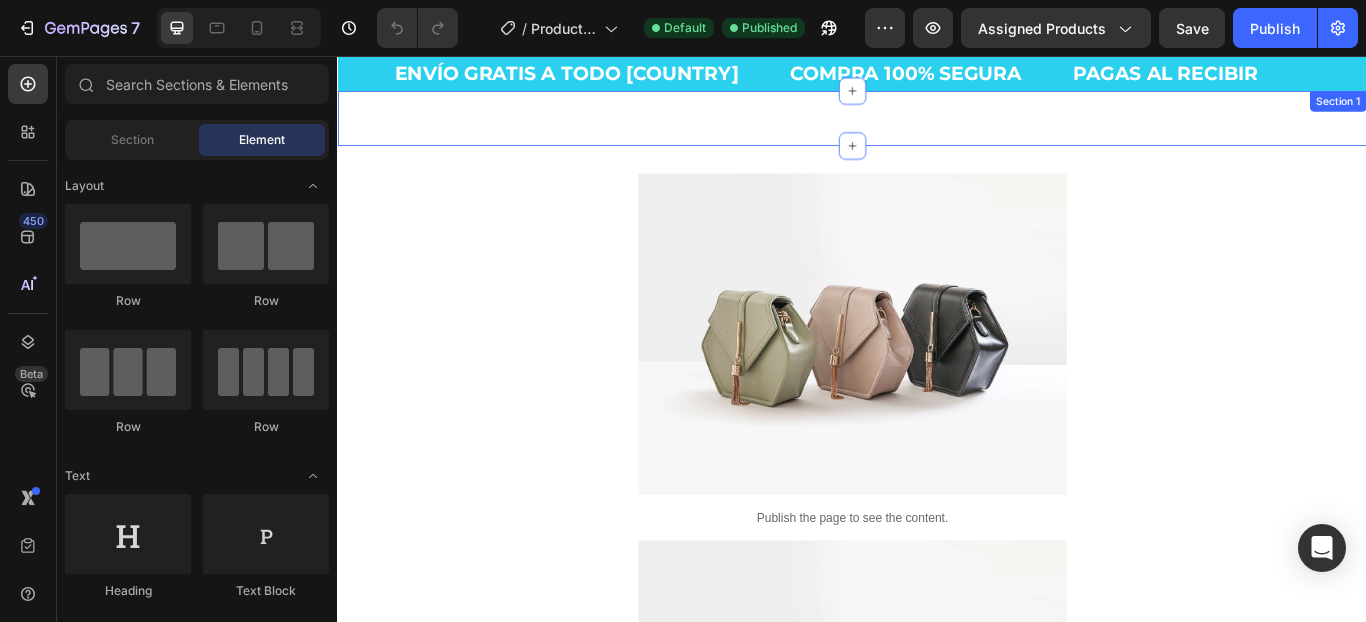 click on "Envío gratis a todo [COUNTRY]
Compra 100% segura
Pagas al recibir
Custom Code Section 1" at bounding box center (937, 129) 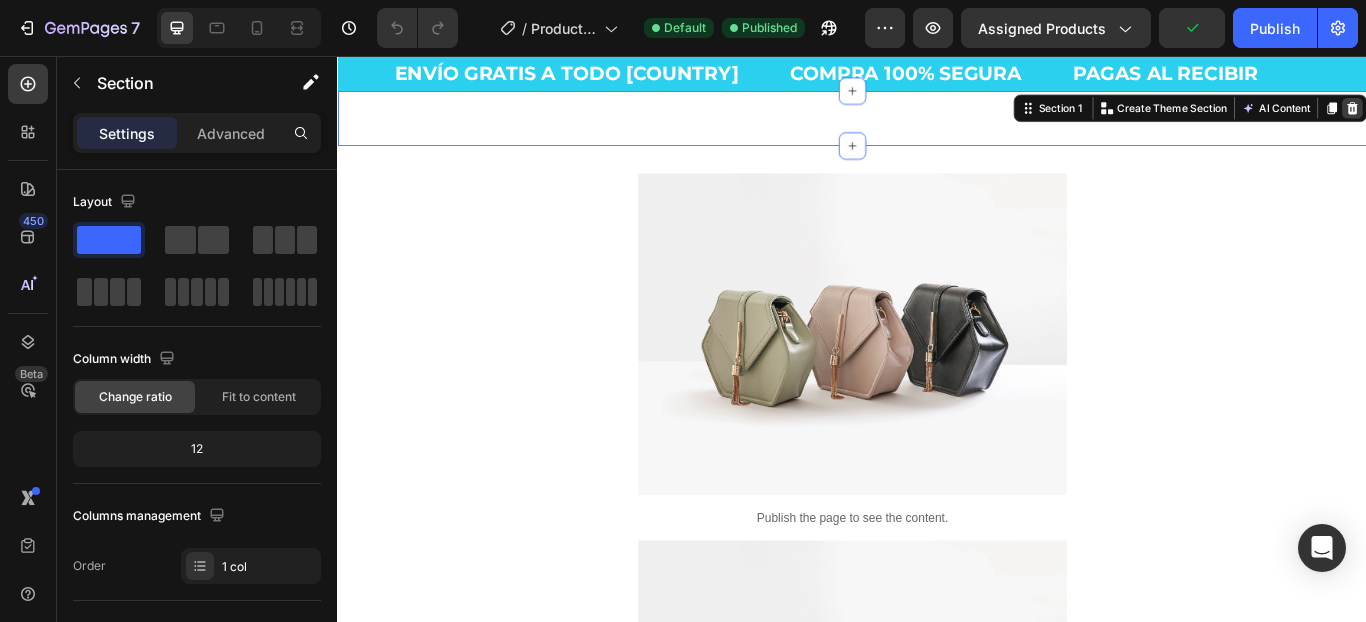 click 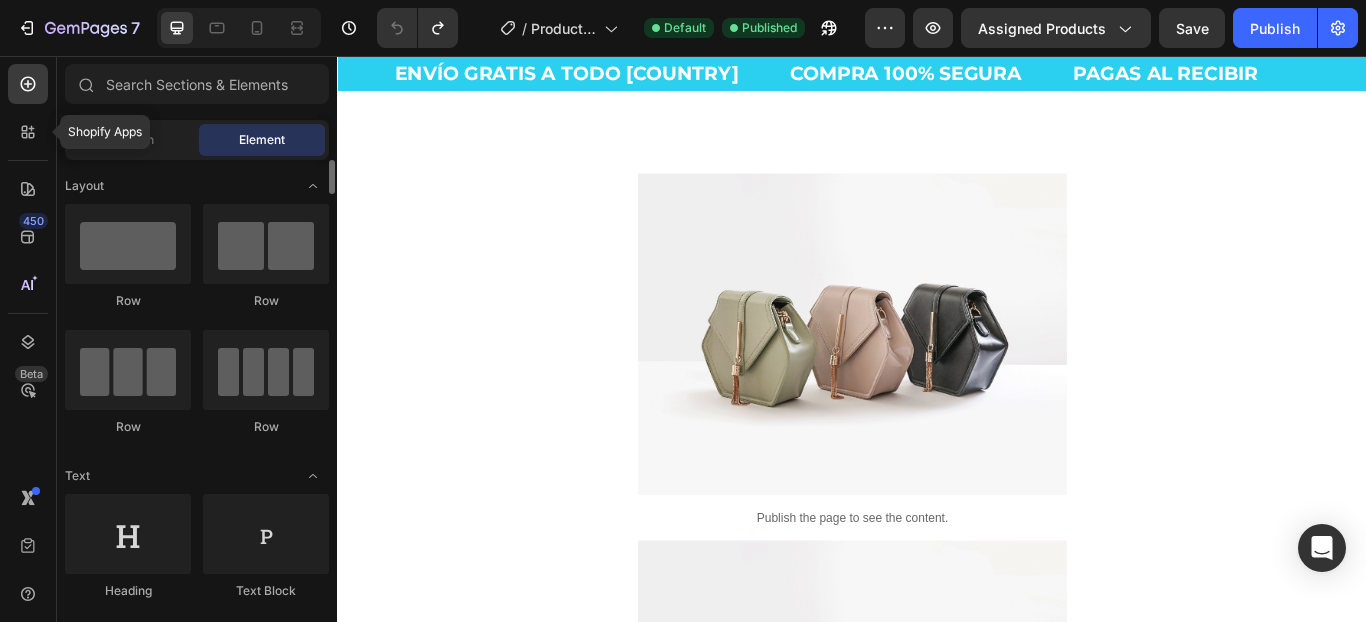 drag, startPoint x: 14, startPoint y: 133, endPoint x: 156, endPoint y: 117, distance: 142.89856 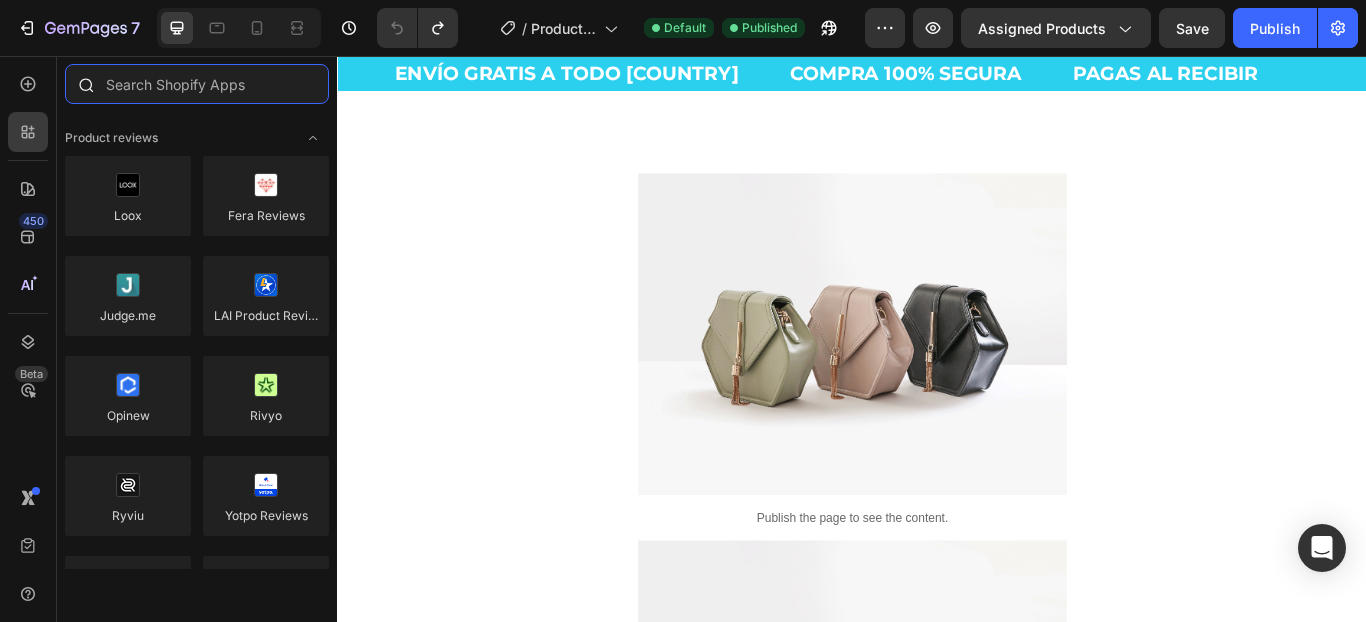click at bounding box center (197, 84) 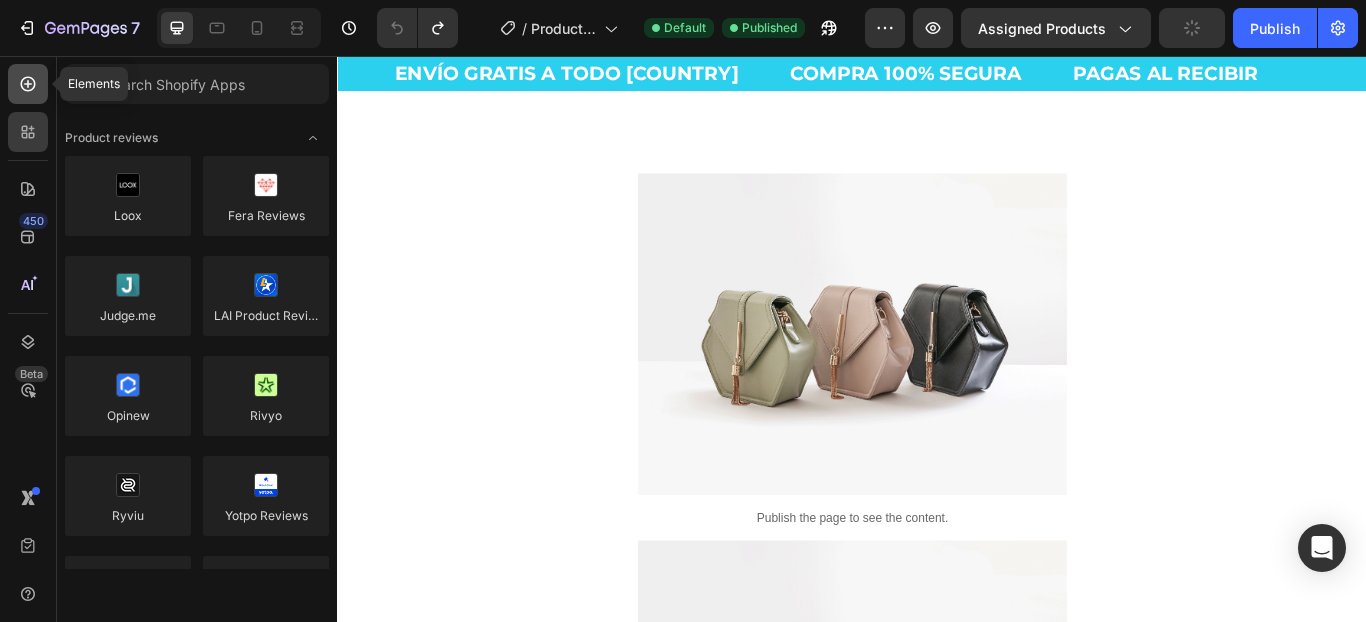 click 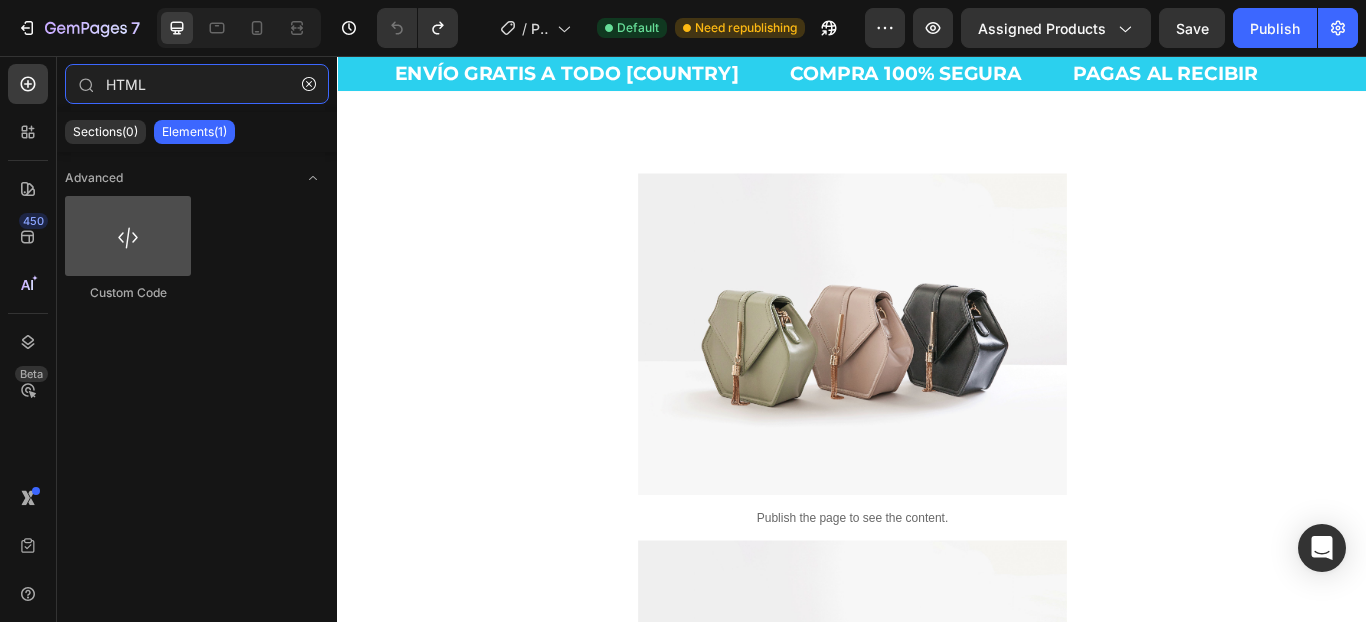 type on "HTML" 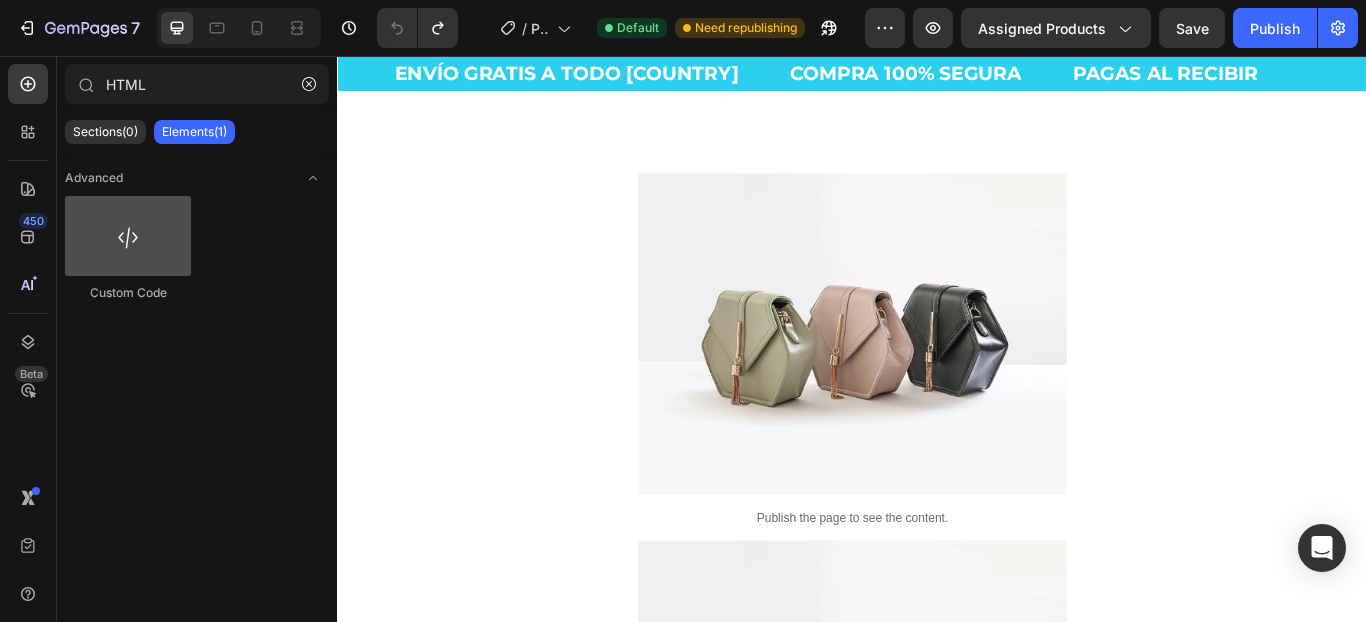 click at bounding box center [128, 236] 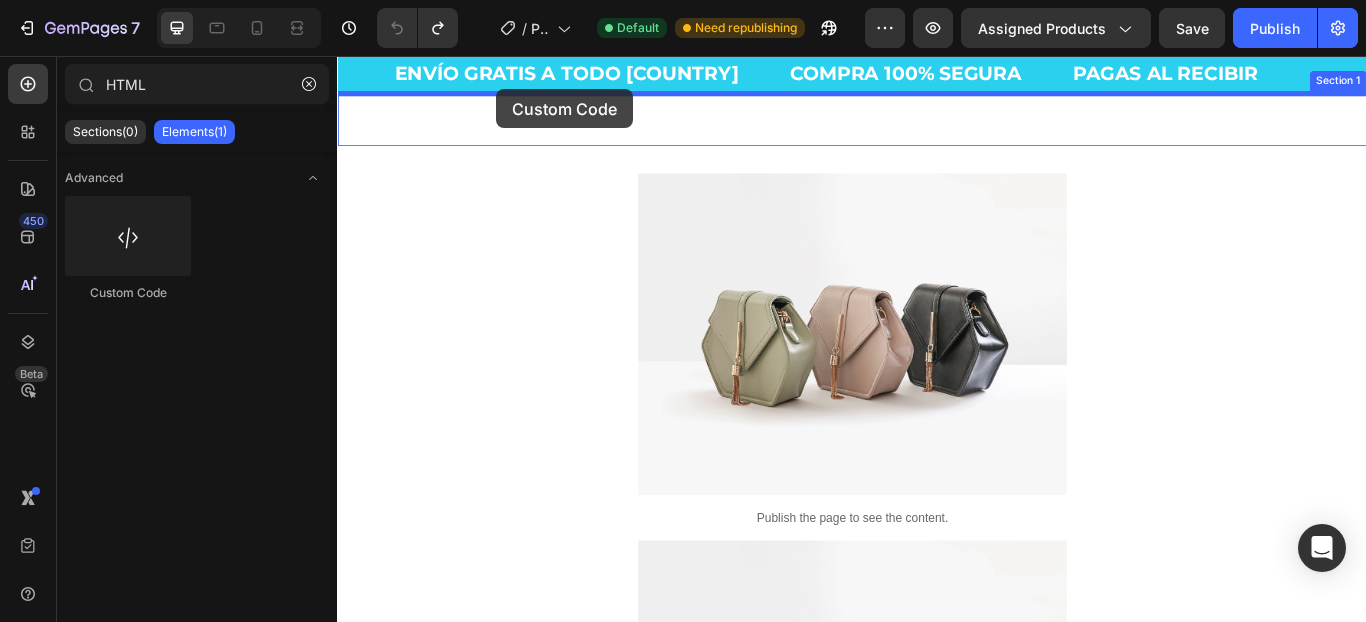 drag, startPoint x: 472, startPoint y: 308, endPoint x: 523, endPoint y: 95, distance: 219.02055 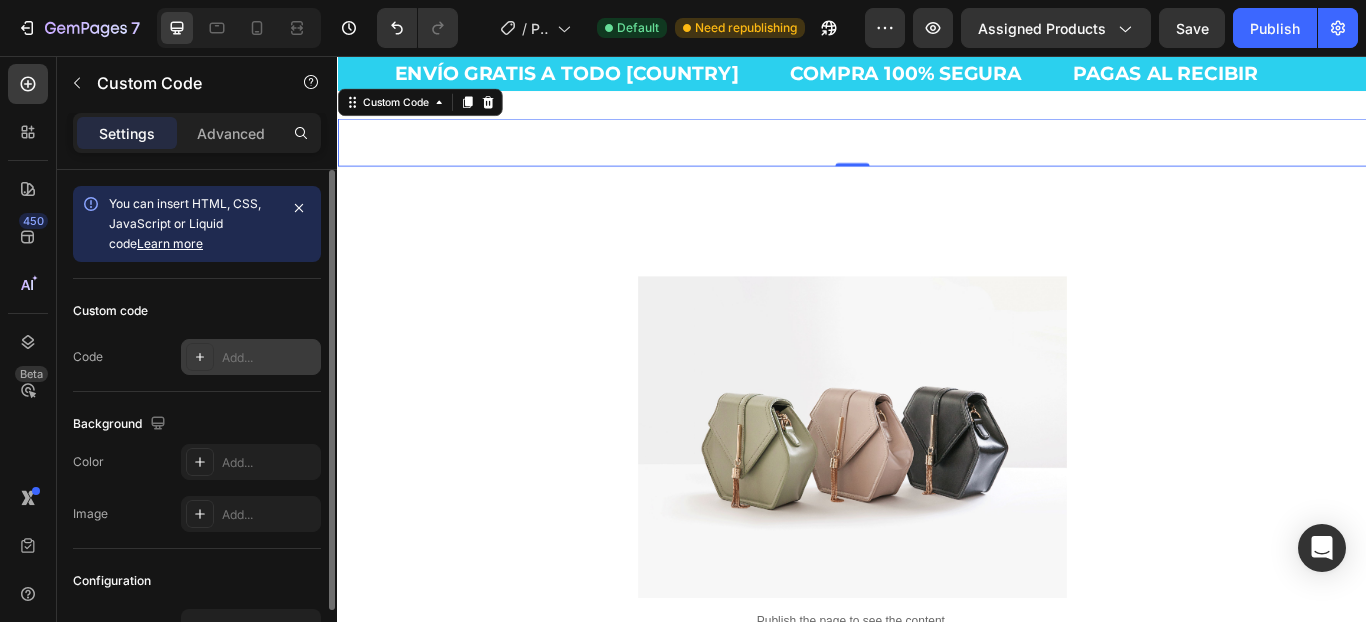 click on "Add..." at bounding box center (269, 358) 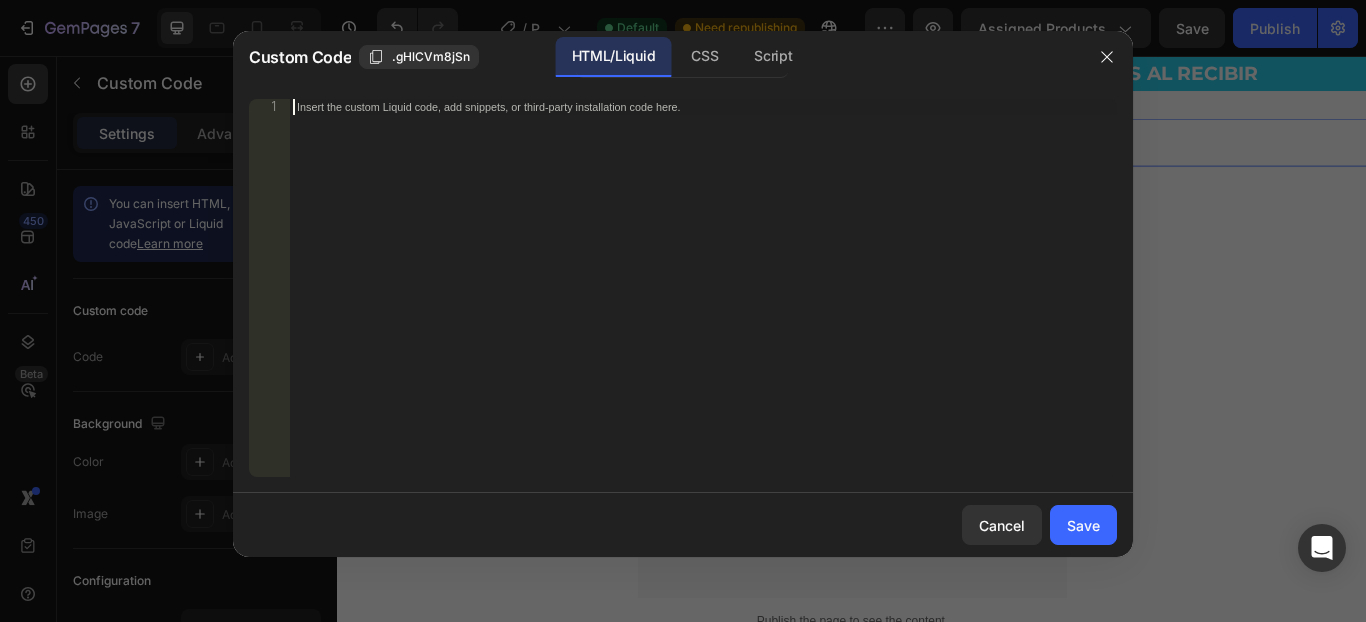 click on "Insert the custom Liquid code, add snippets, or third-party installation code here." at bounding box center (703, 304) 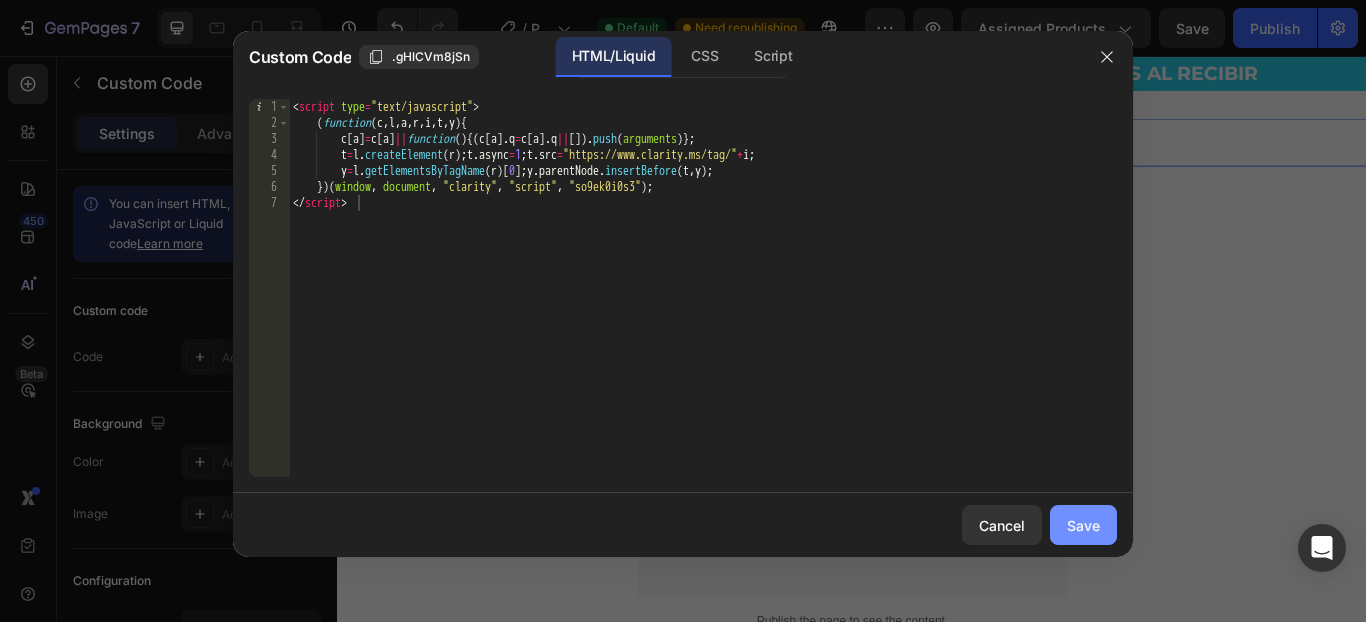 click on "Save" 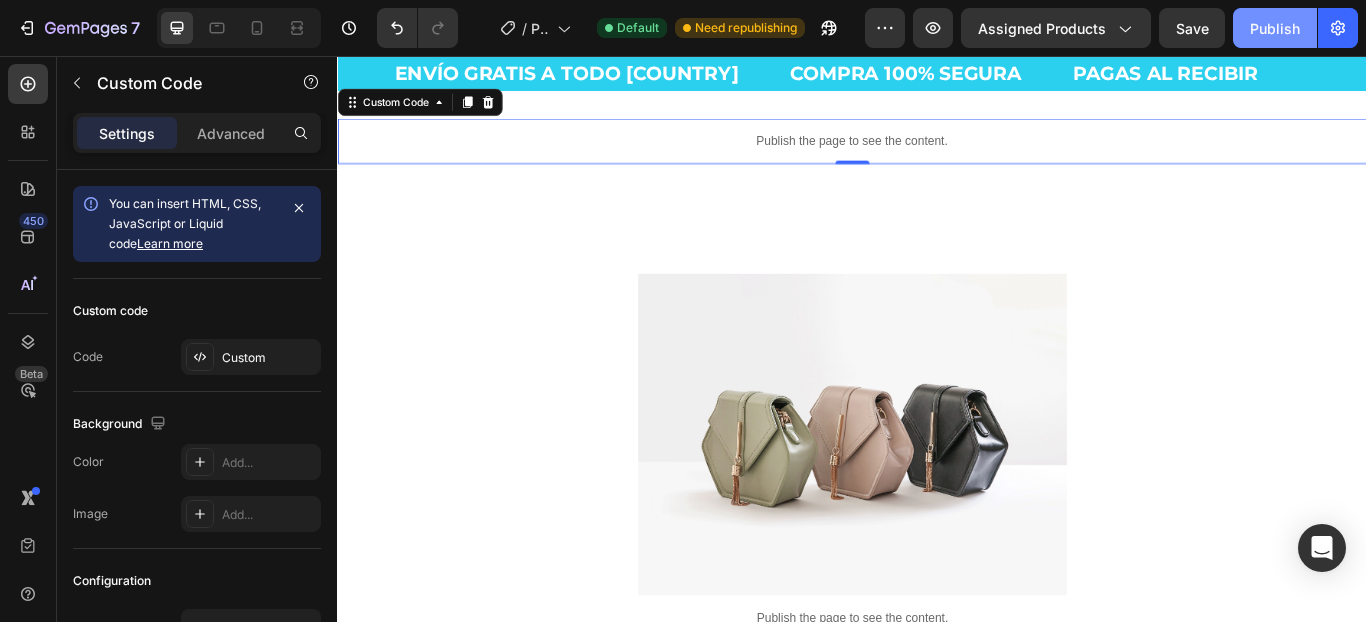 click on "Publish" at bounding box center [1275, 28] 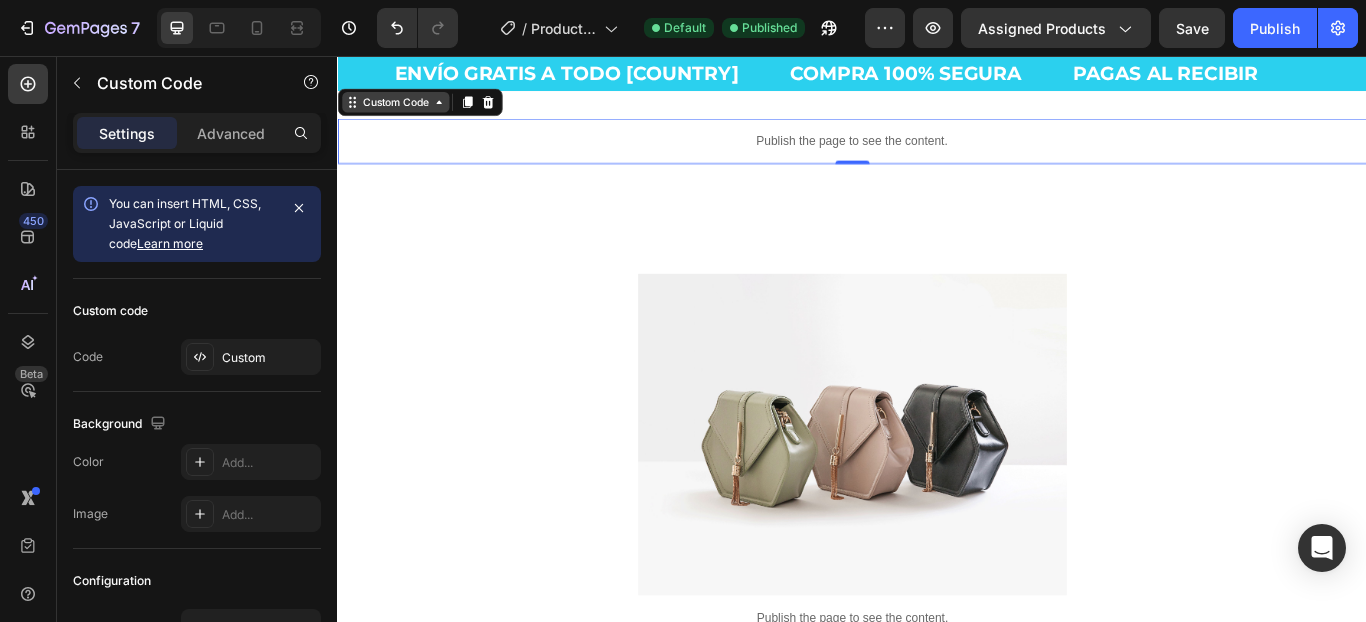 click 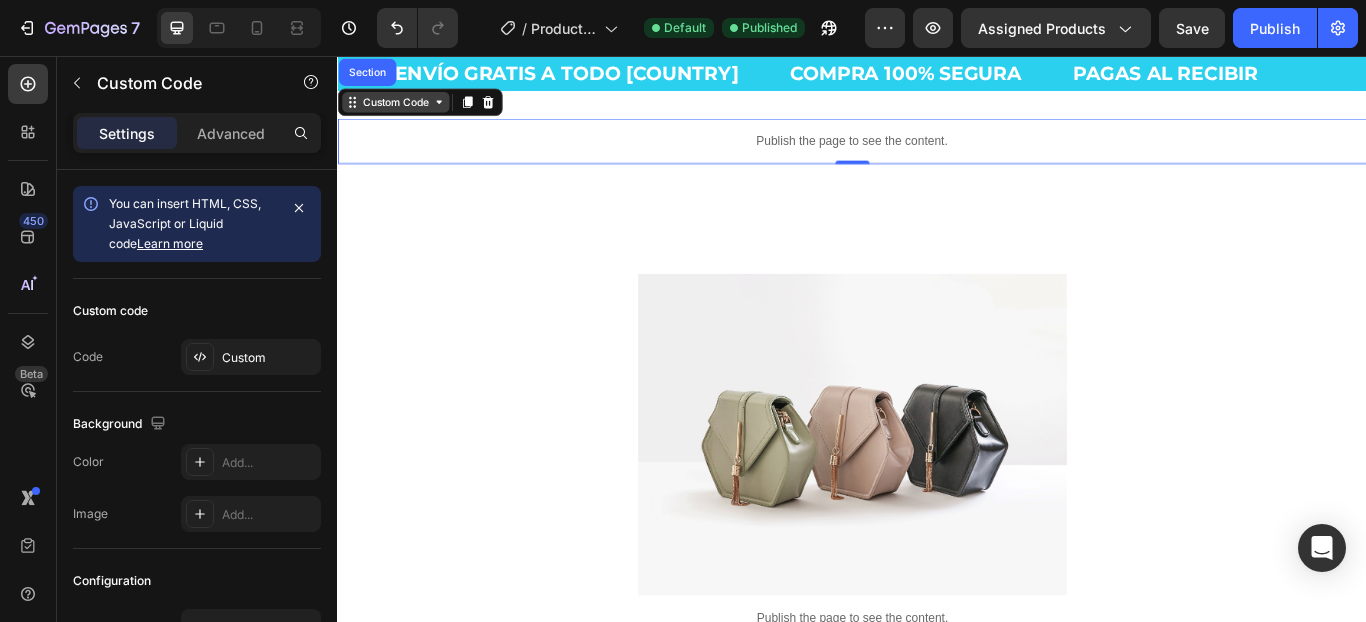 click 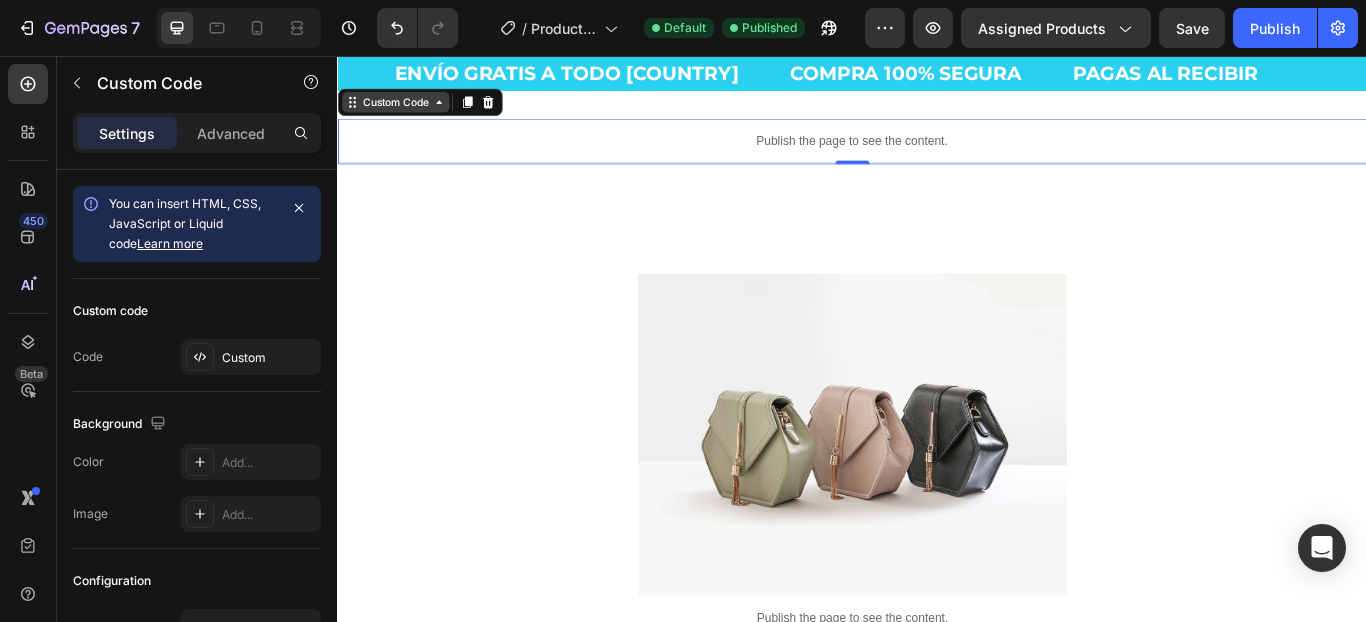 click 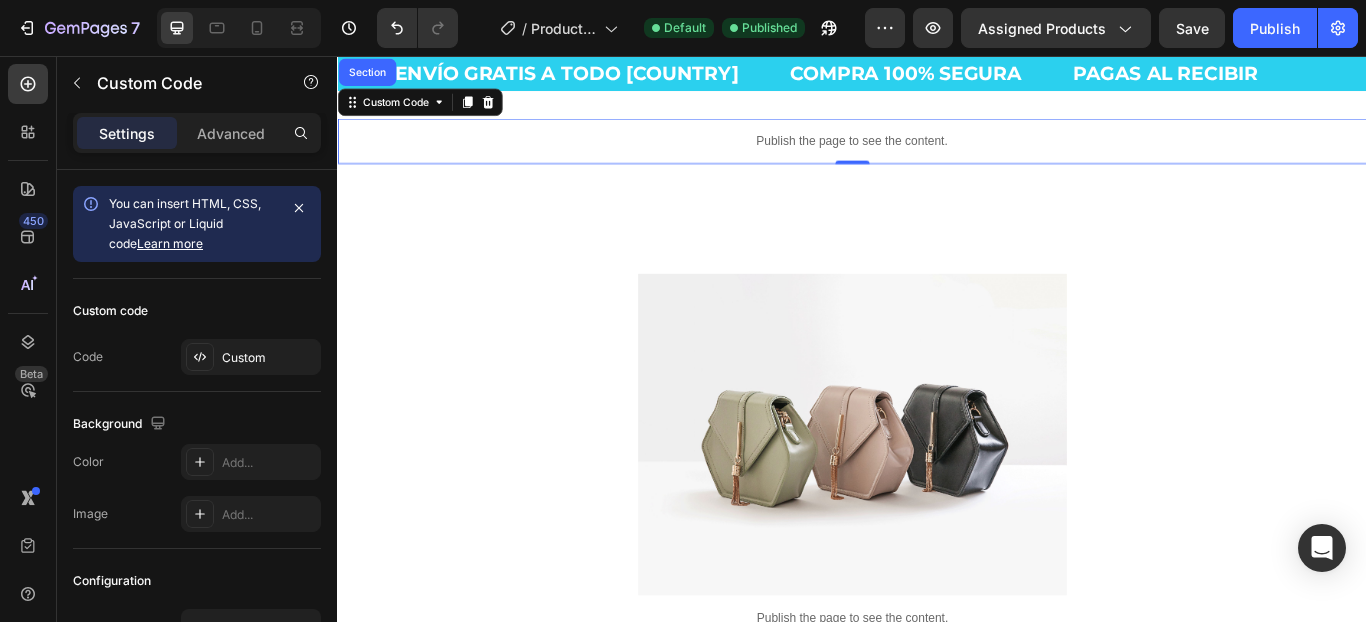 click on "Publish the page to see the content." at bounding box center [937, 155] 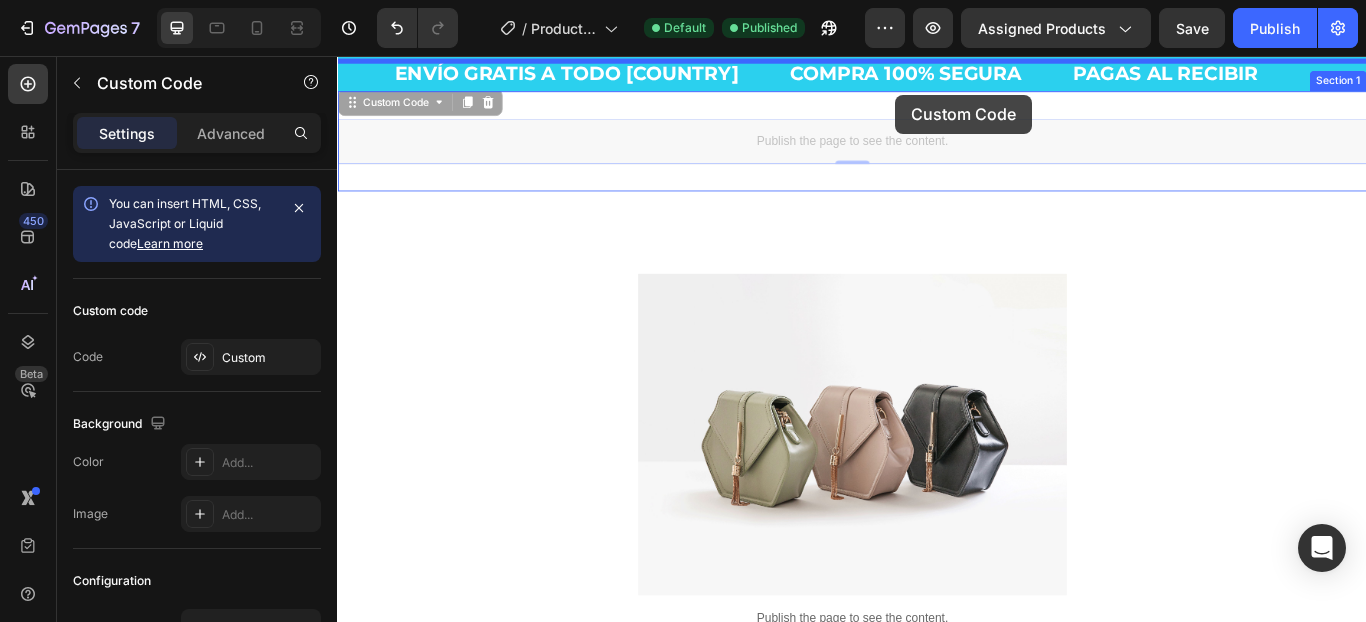 drag, startPoint x: 999, startPoint y: 156, endPoint x: 988, endPoint y: 101, distance: 56.089214 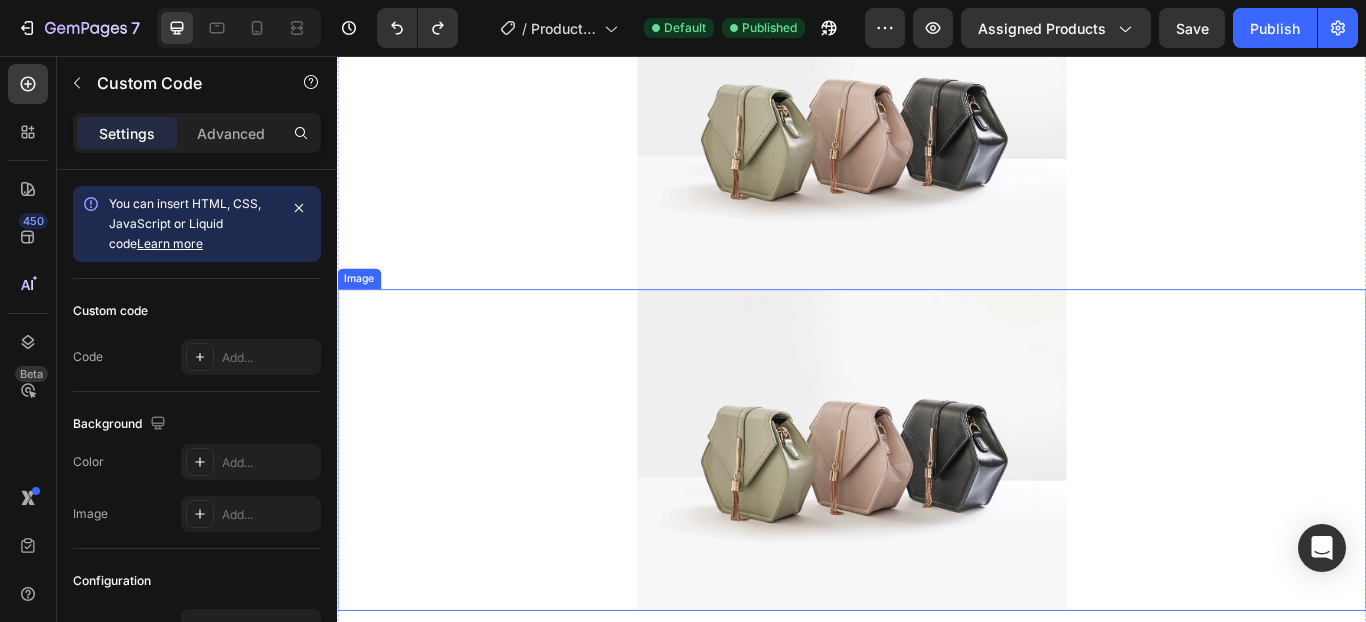 scroll, scrollTop: 4116, scrollLeft: 0, axis: vertical 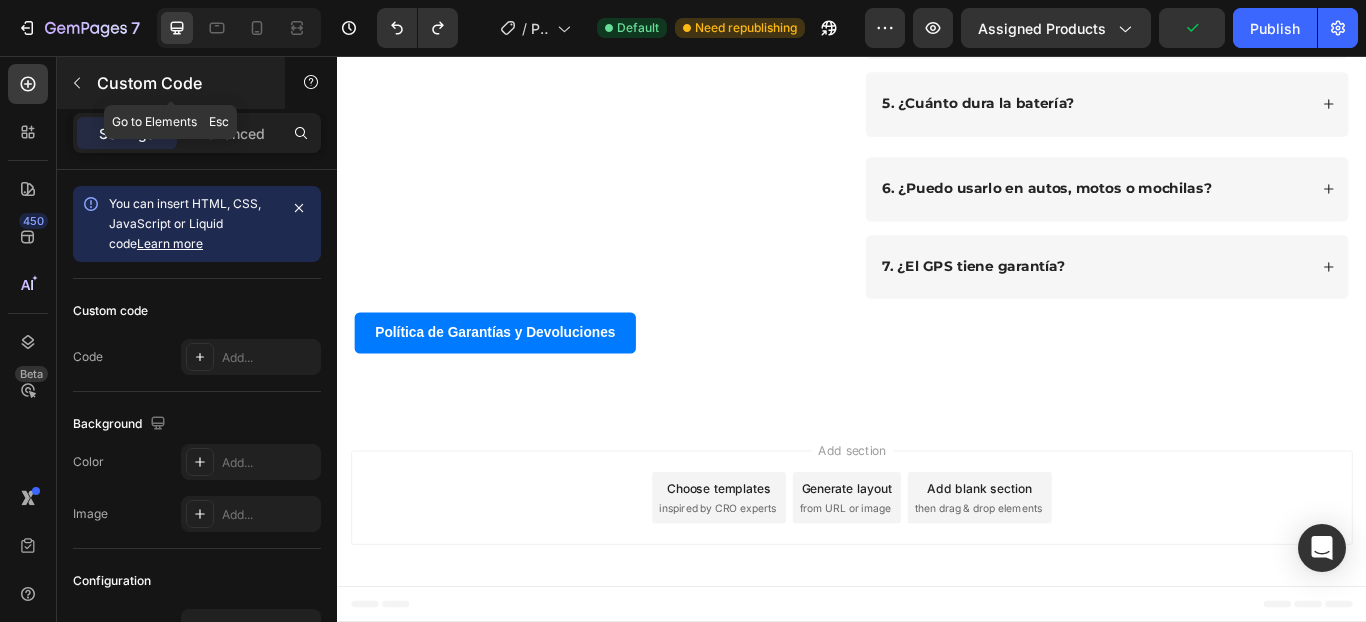 click at bounding box center [77, 83] 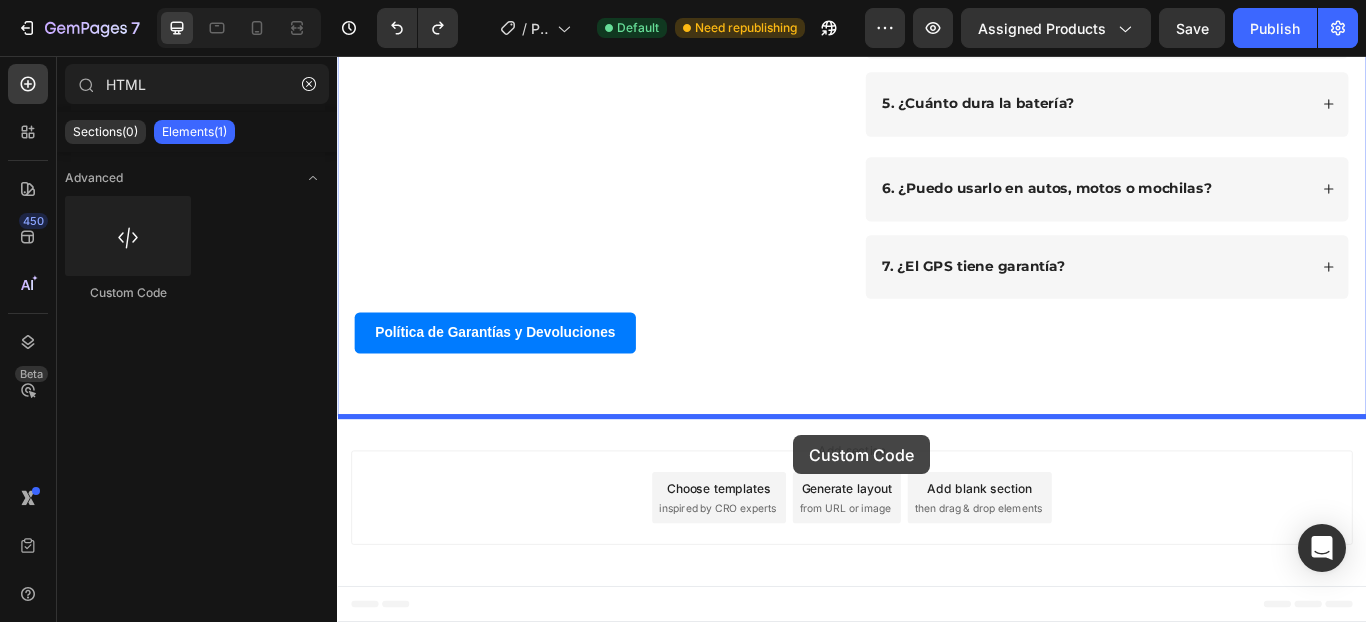 drag, startPoint x: 503, startPoint y: 299, endPoint x: 869, endPoint y: 498, distance: 416.6017 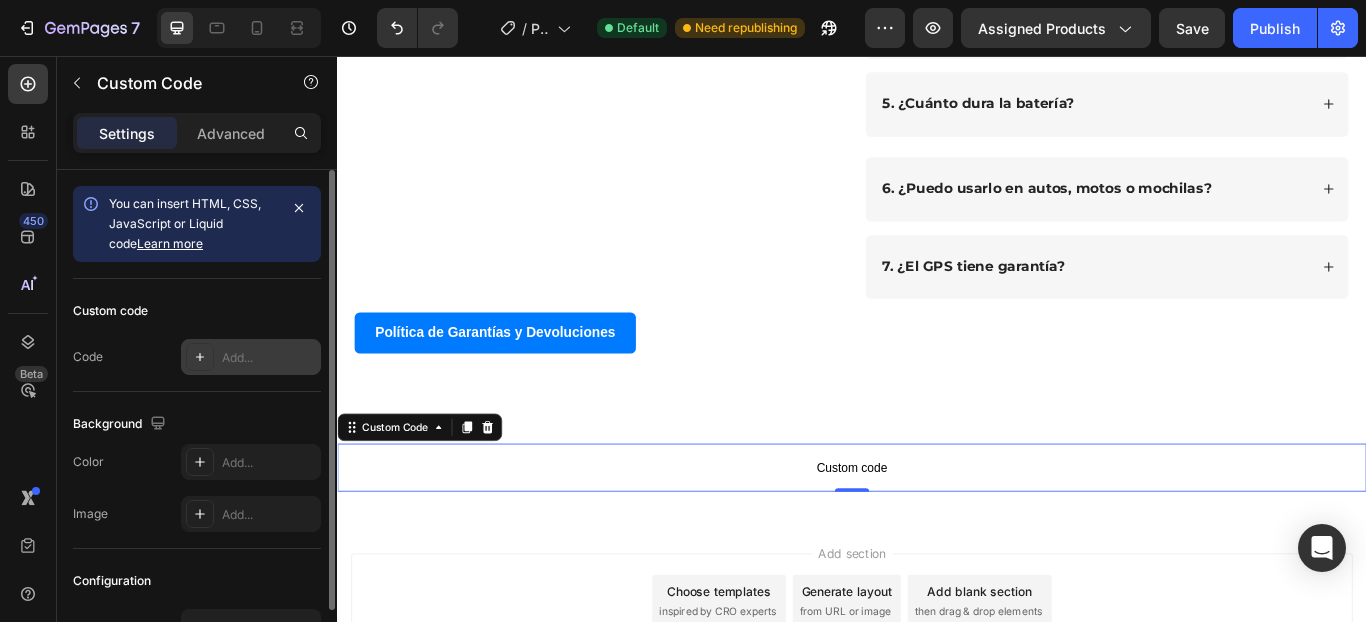 click on "Add..." at bounding box center (269, 358) 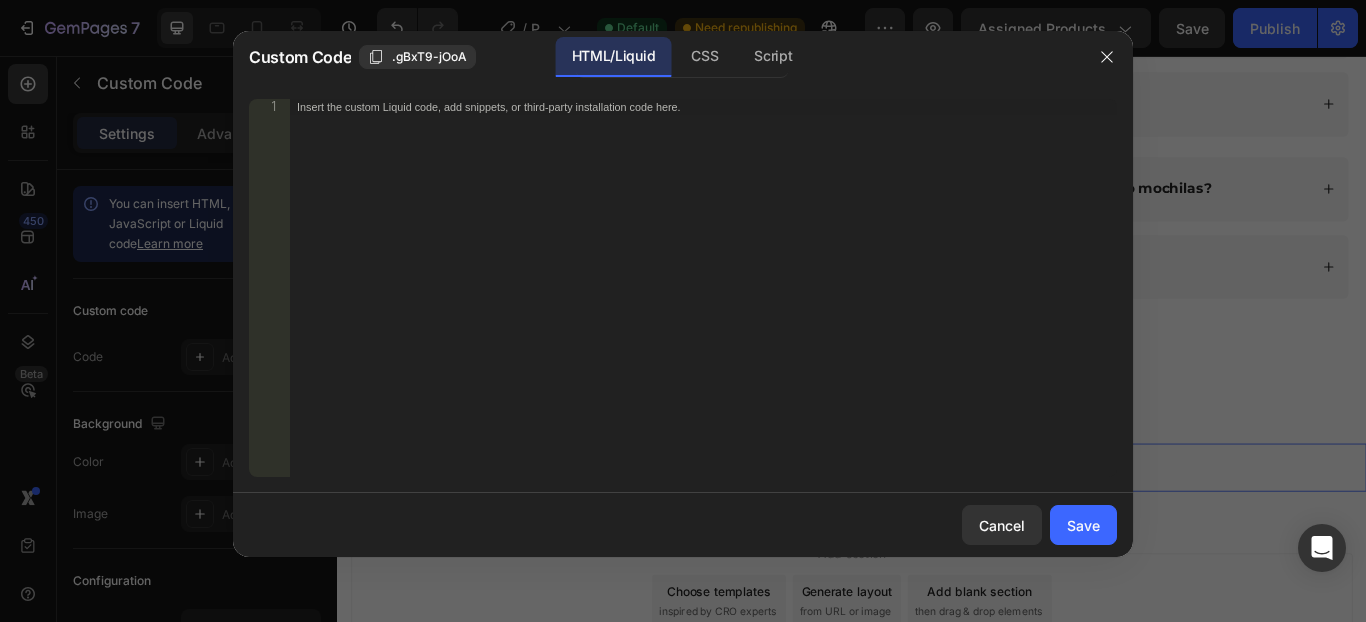 click on "Insert the custom Liquid code, add snippets, or third-party installation code here." at bounding box center (703, 304) 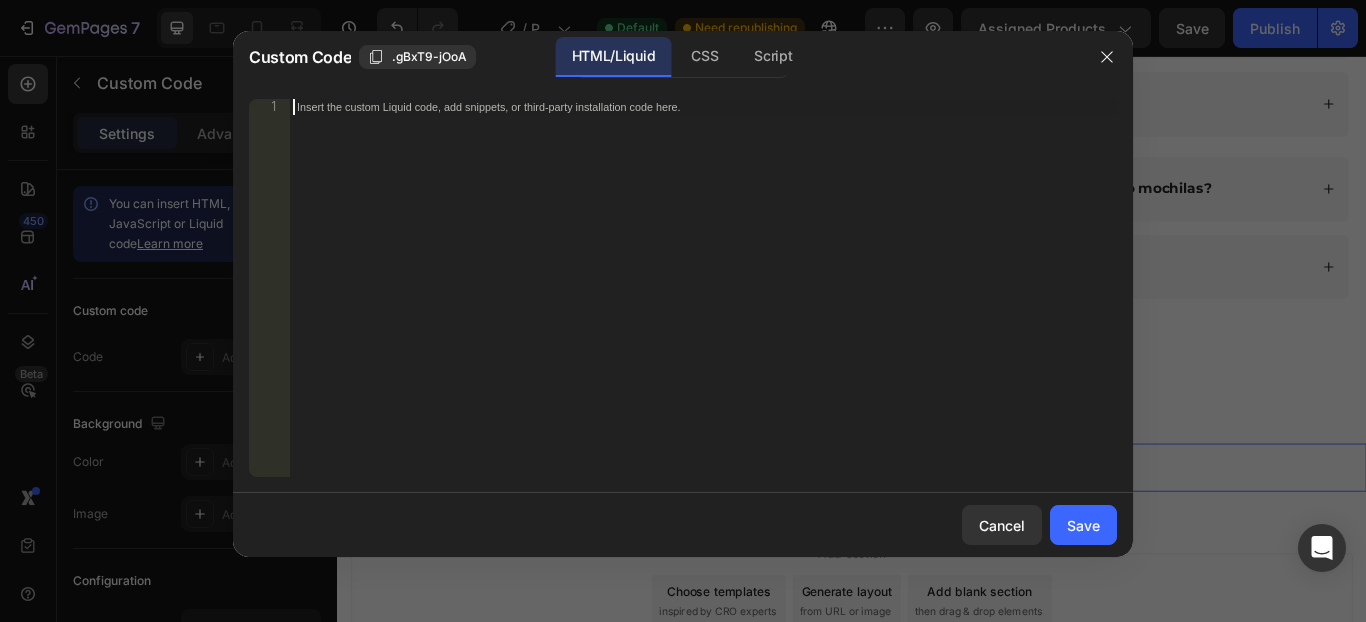 paste on "</script>" 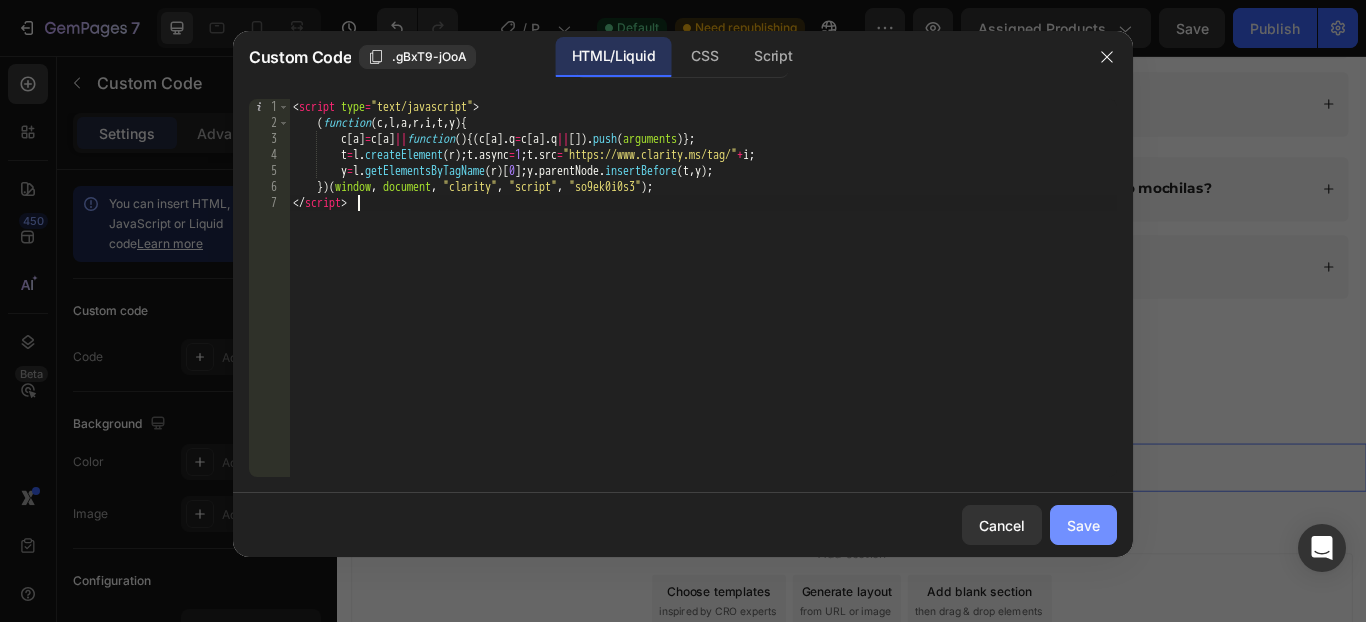 click on "Save" at bounding box center (1083, 525) 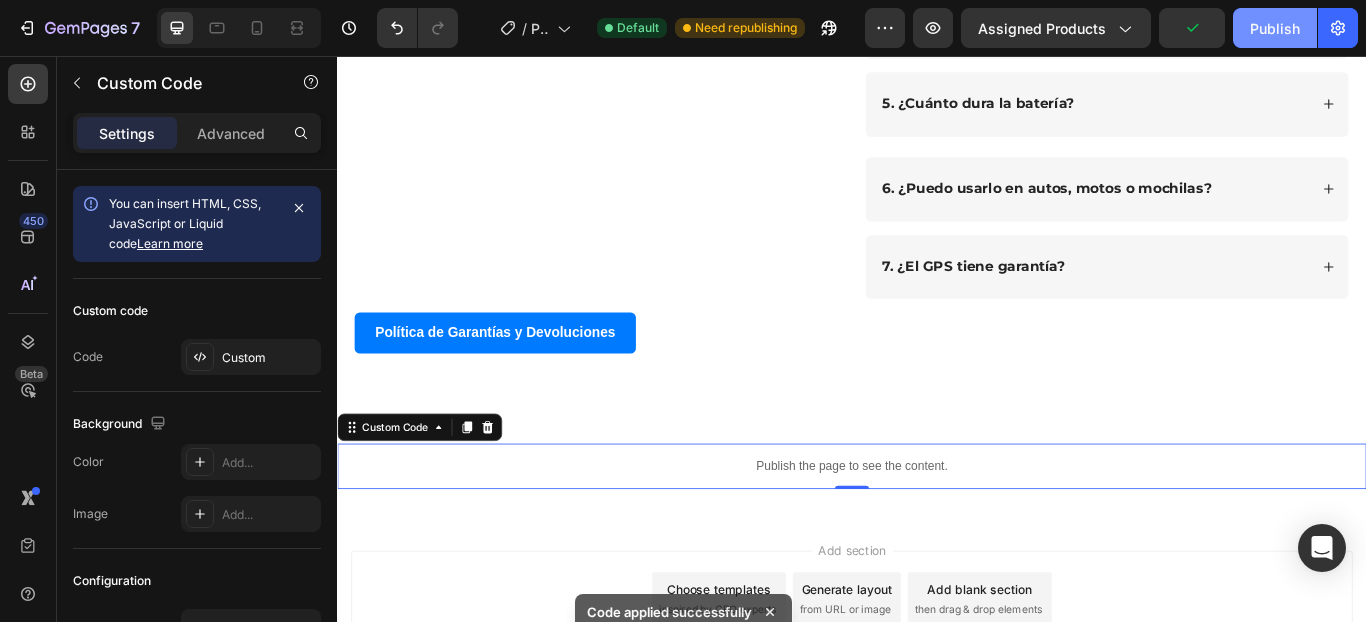 click on "Publish" at bounding box center [1275, 28] 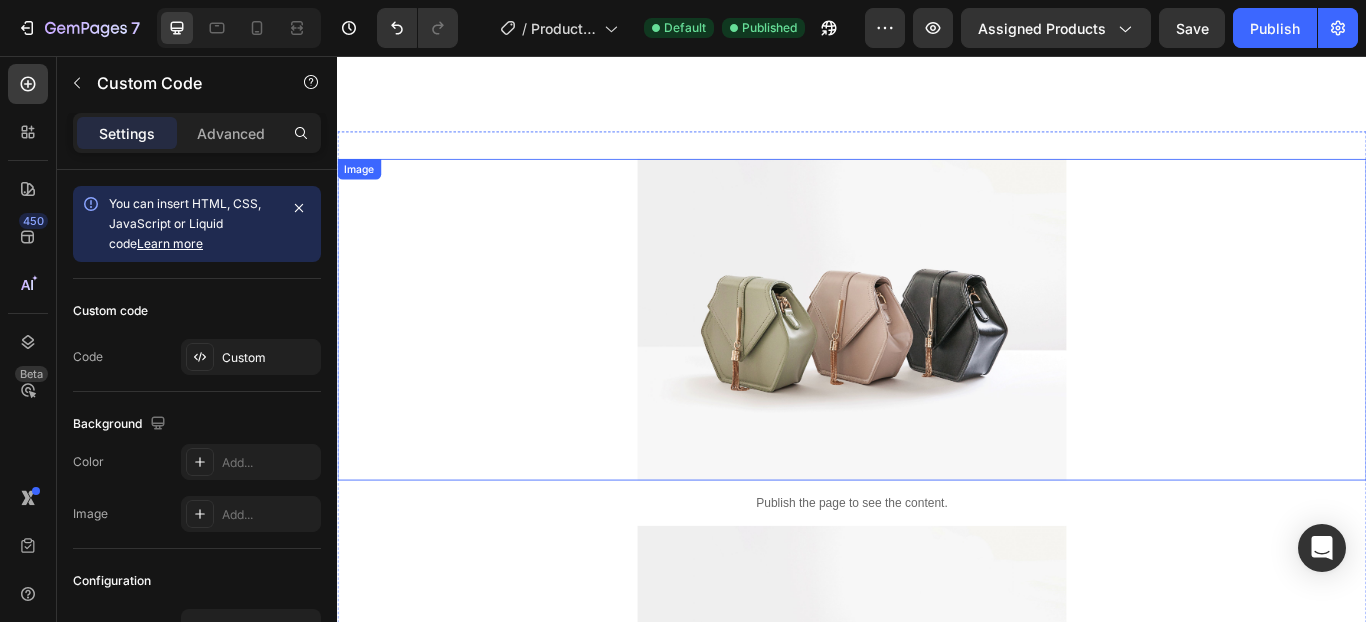 scroll, scrollTop: 0, scrollLeft: 0, axis: both 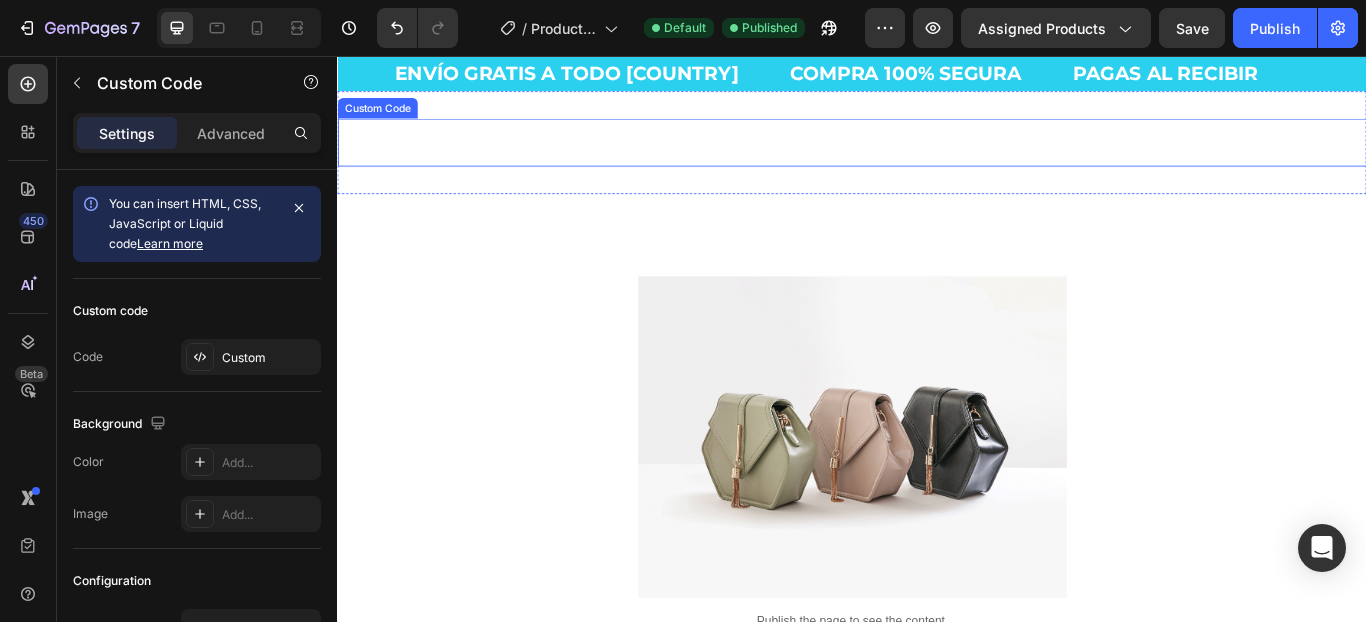 click on "Custom code" at bounding box center (937, 157) 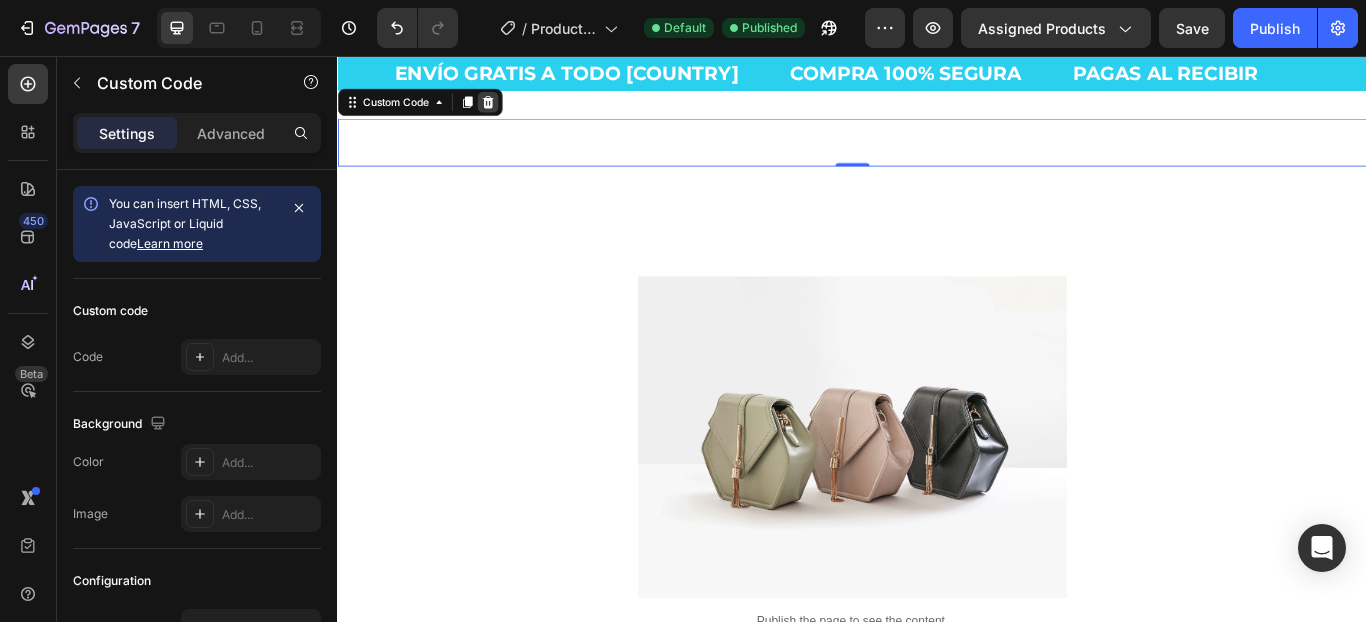 click 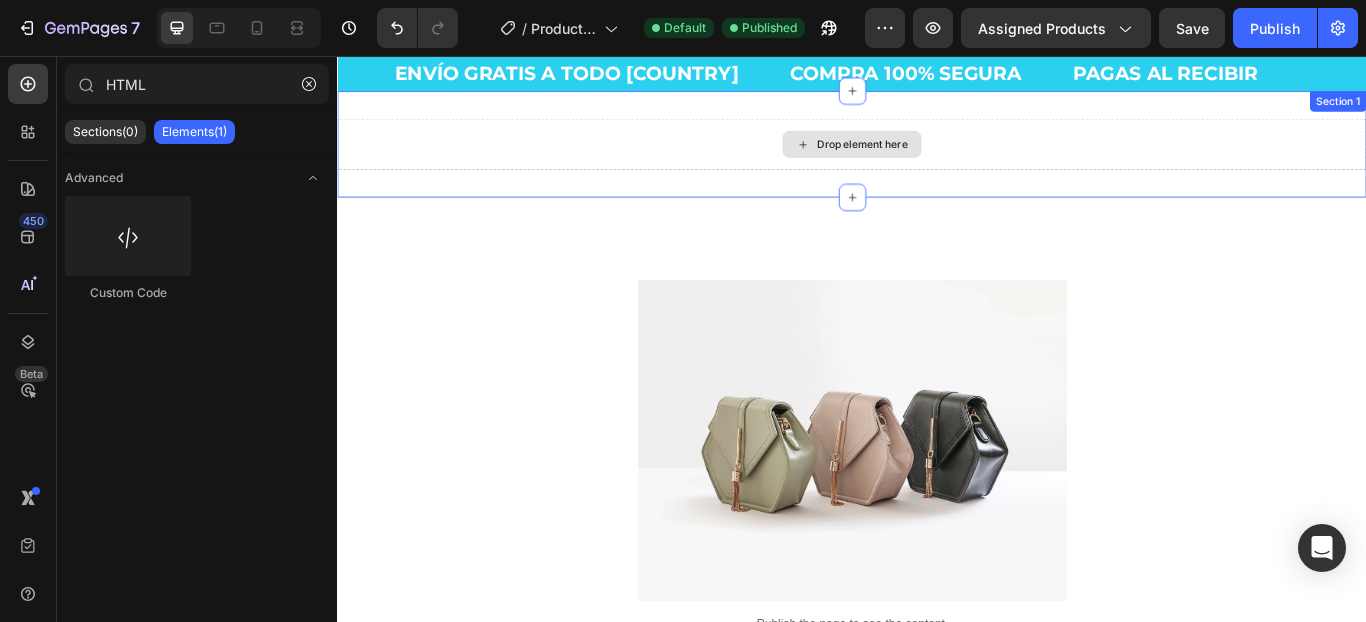 click on "Drop element here" at bounding box center (937, 159) 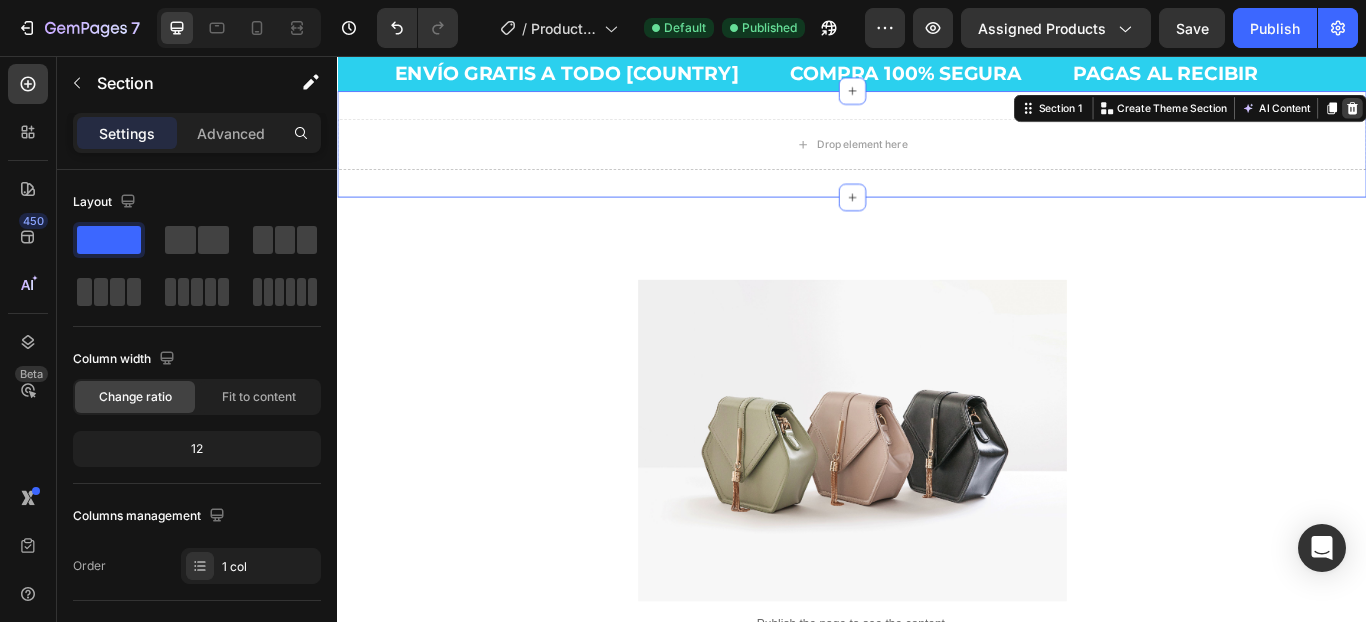 click 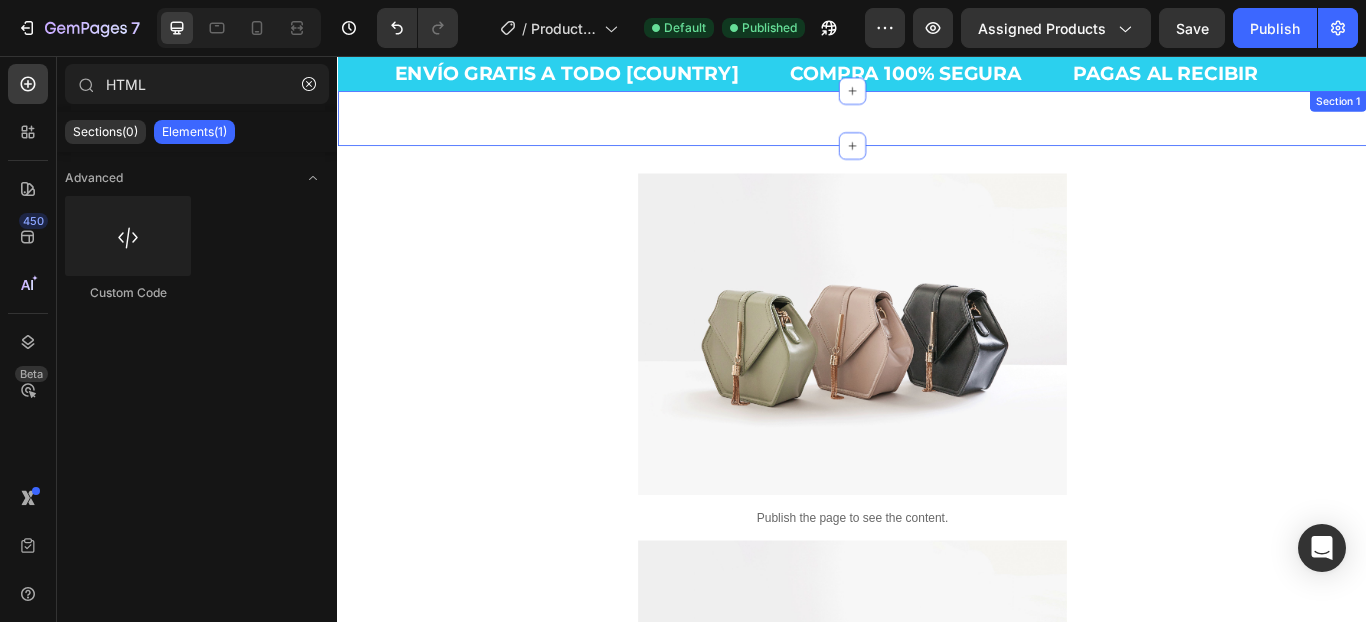 click on "Envío gratis a todo [COUNTRY]
Compra 100% segura
Pagas al recibir
Custom Code Section 1" at bounding box center (937, 129) 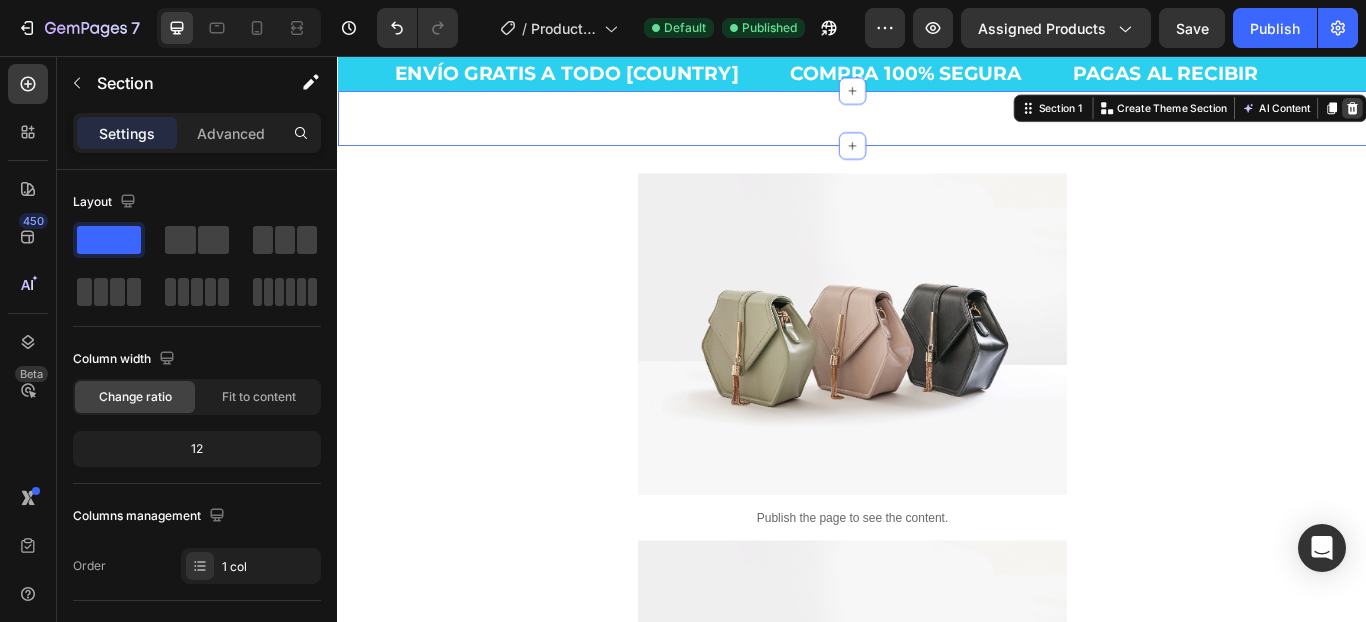 click 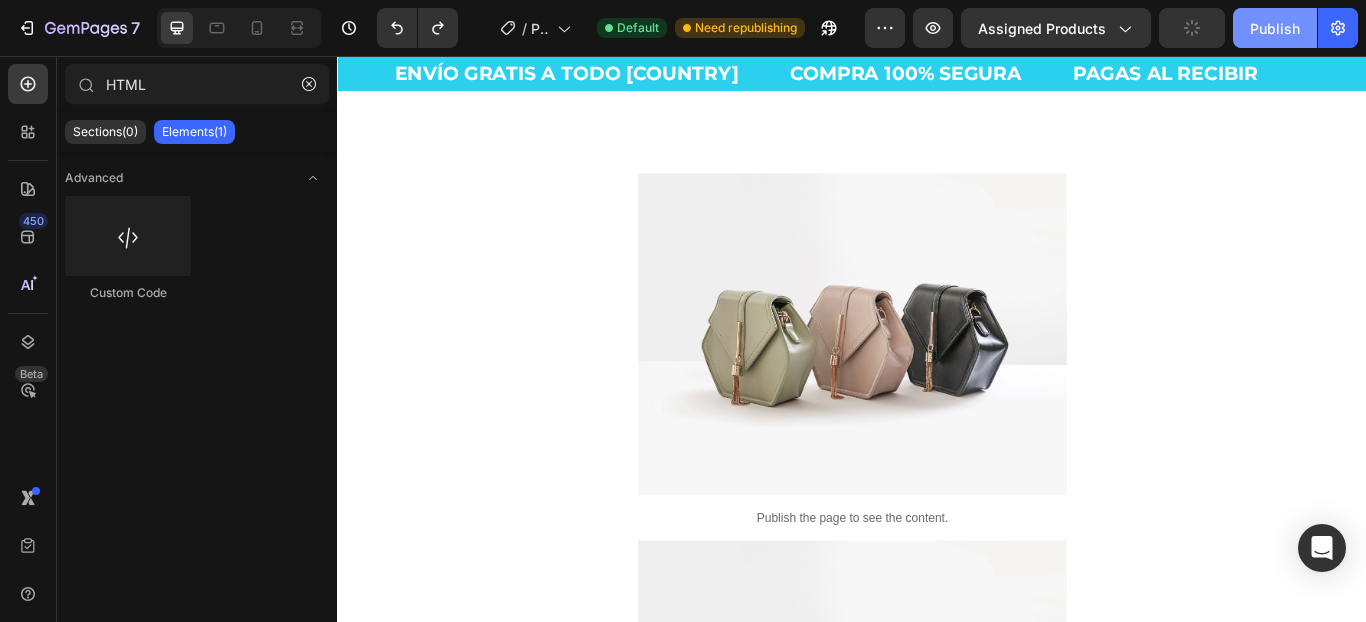 click on "Publish" at bounding box center [1275, 28] 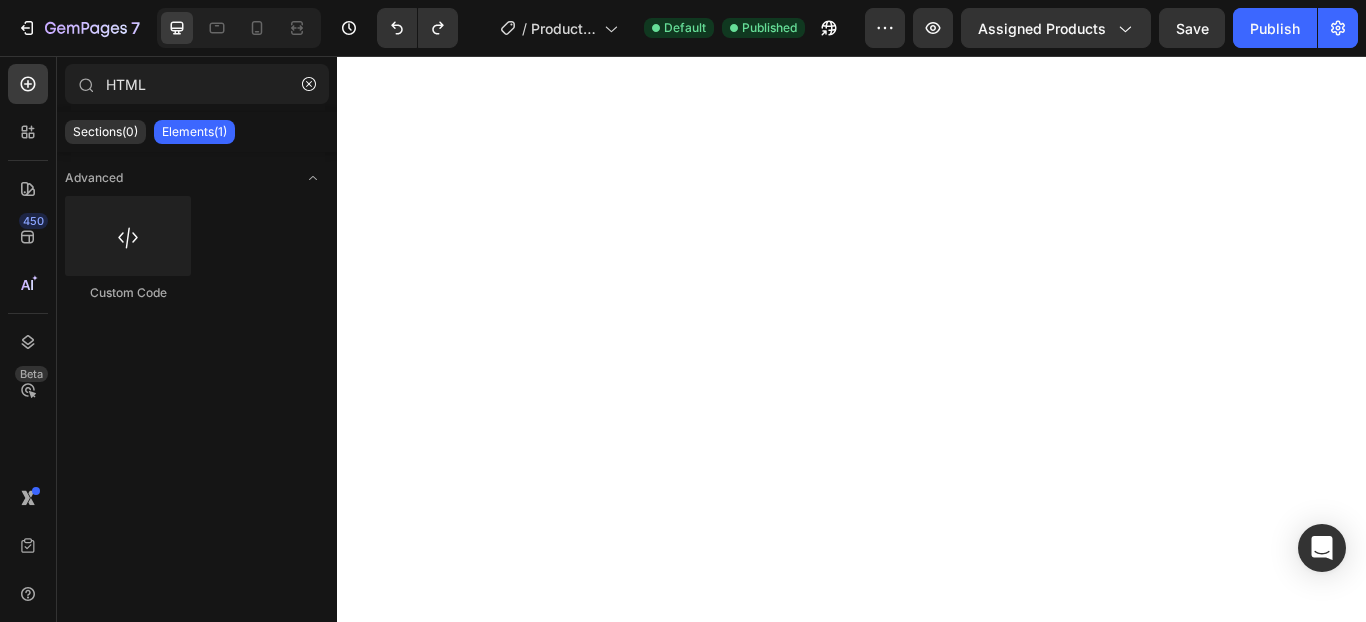 scroll, scrollTop: 4113, scrollLeft: 0, axis: vertical 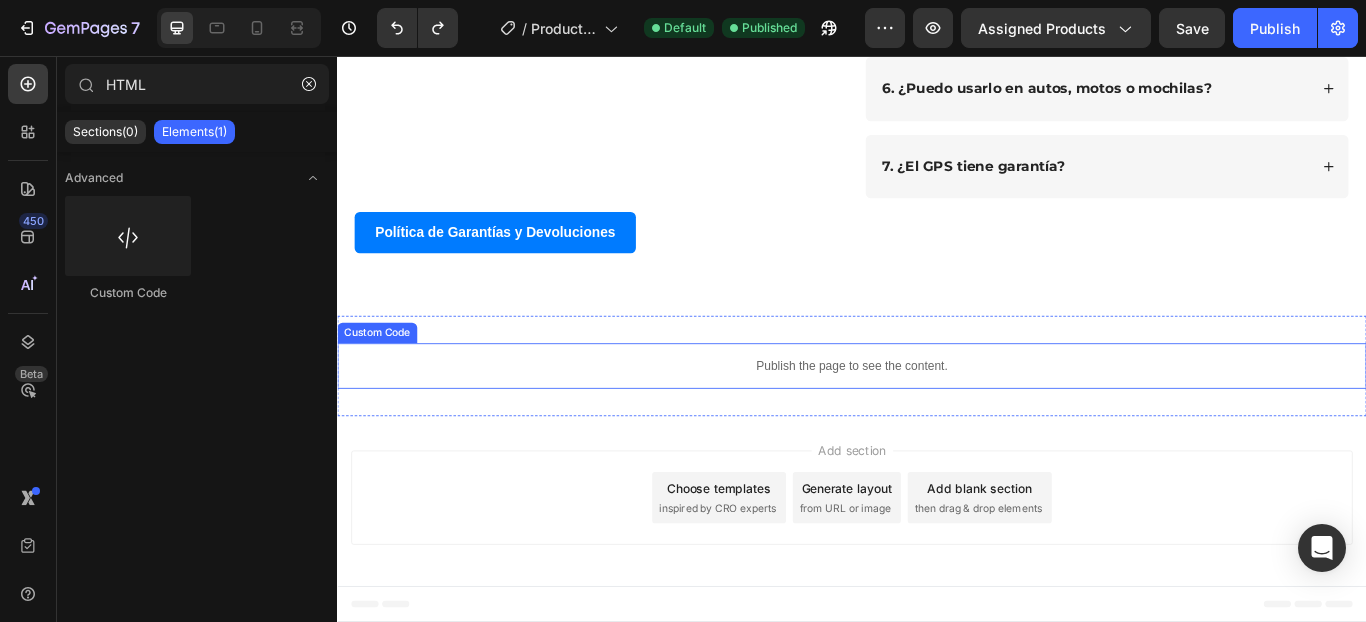 click on "Publish the page to see the content." at bounding box center [937, 417] 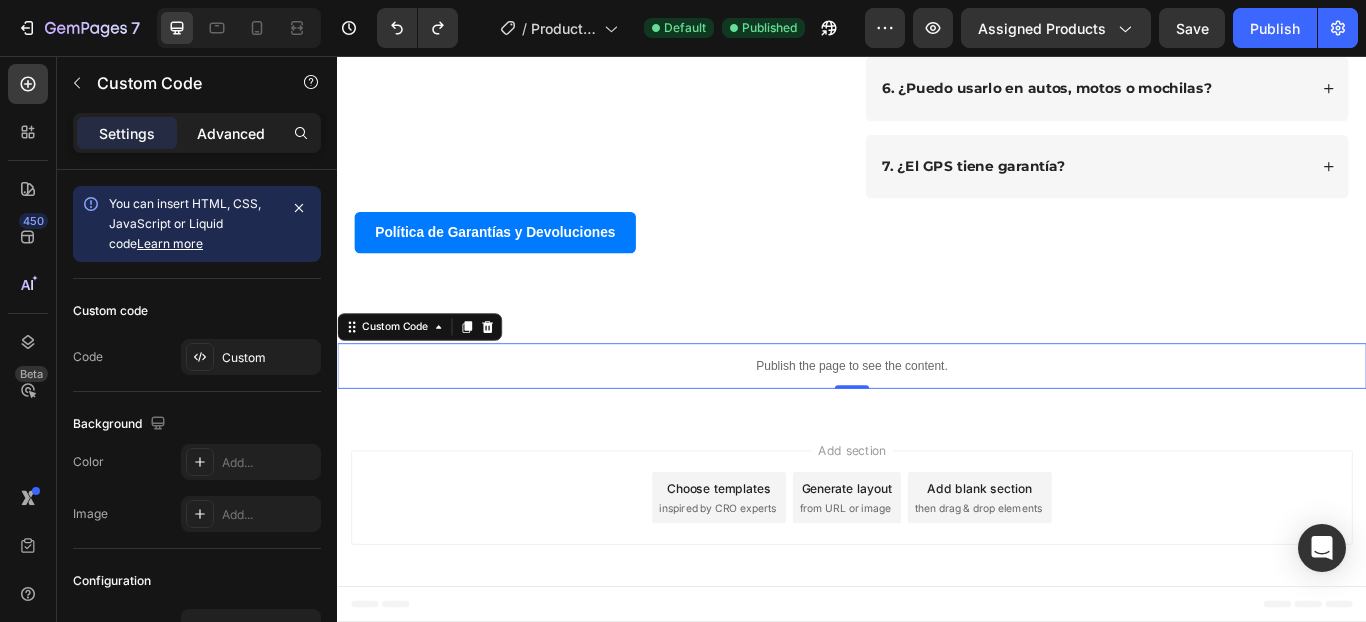 click on "Advanced" at bounding box center [231, 133] 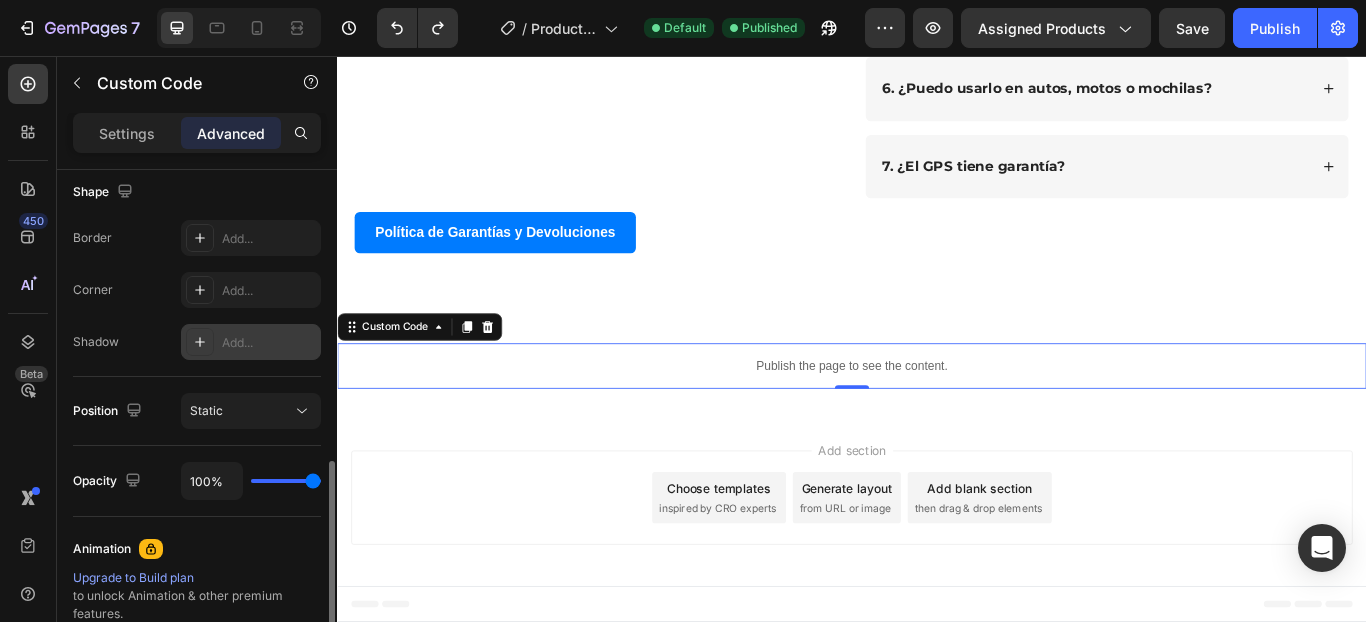 scroll, scrollTop: 596, scrollLeft: 0, axis: vertical 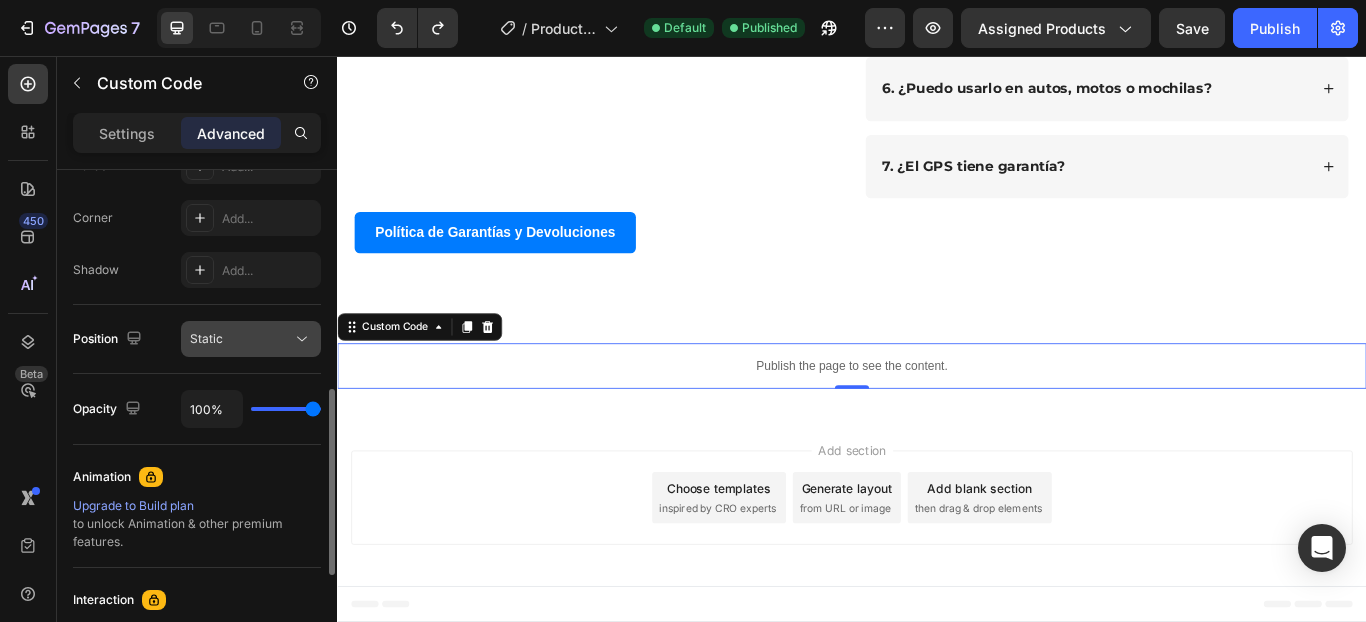 click on "Static" at bounding box center [251, 339] 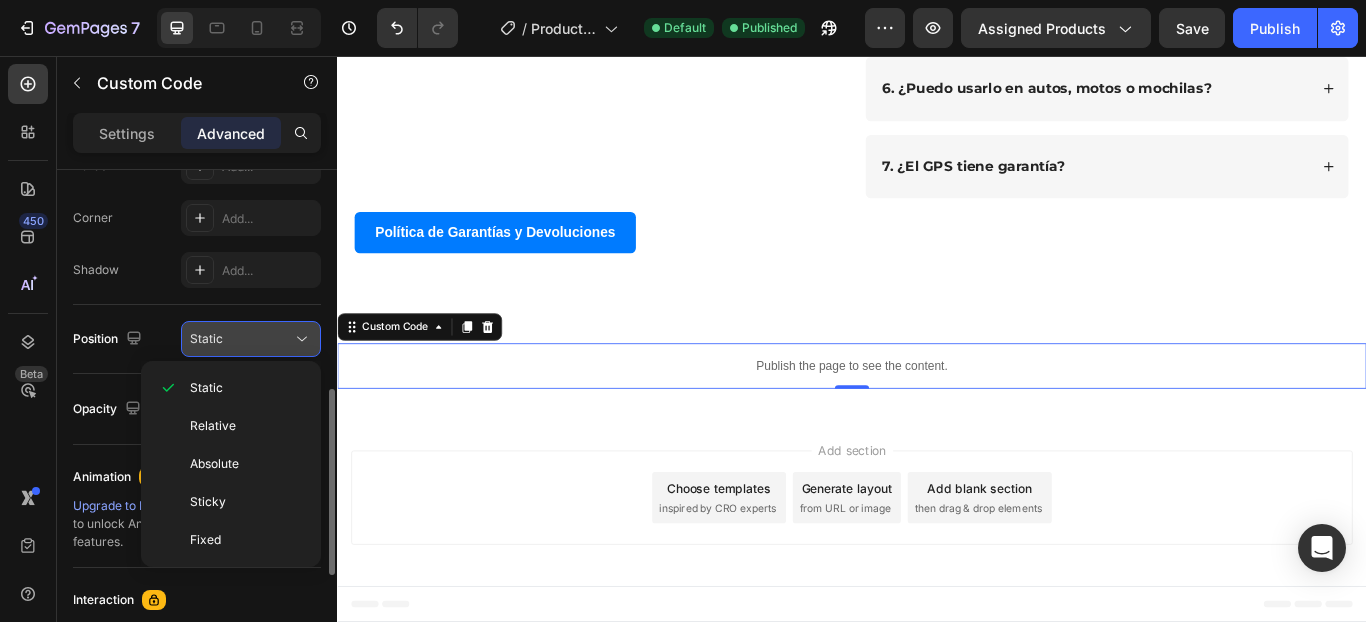 click on "Static" at bounding box center [241, 339] 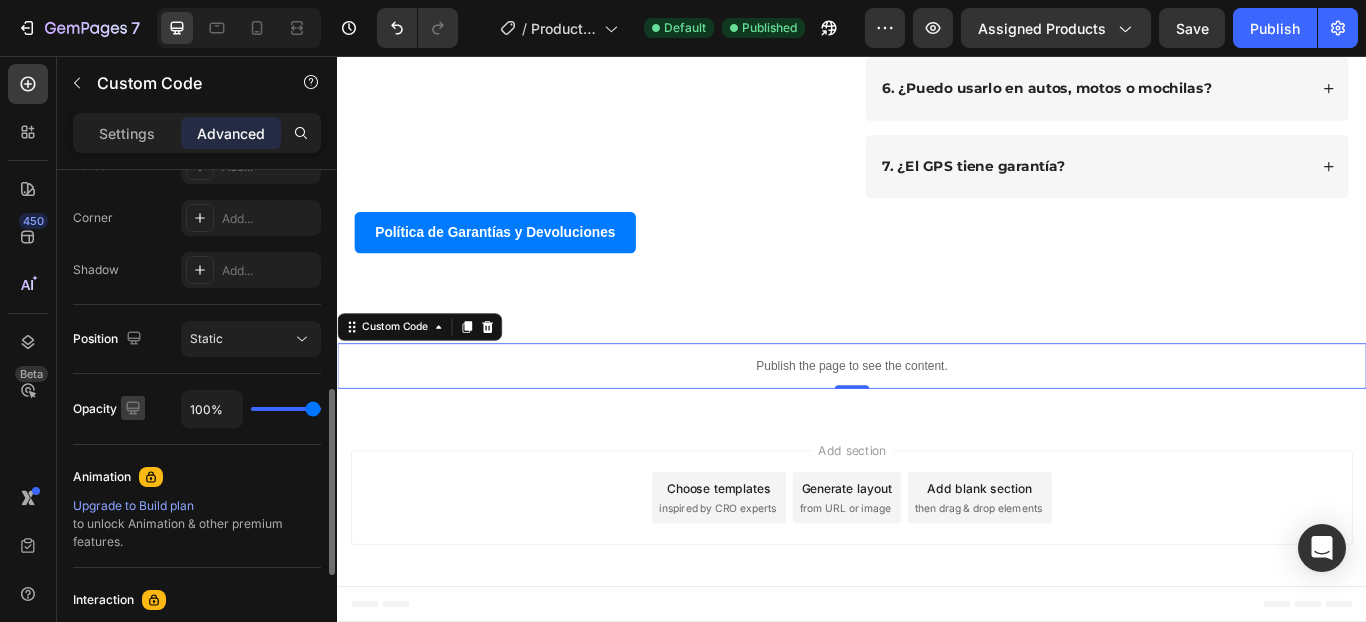 scroll, scrollTop: 620, scrollLeft: 0, axis: vertical 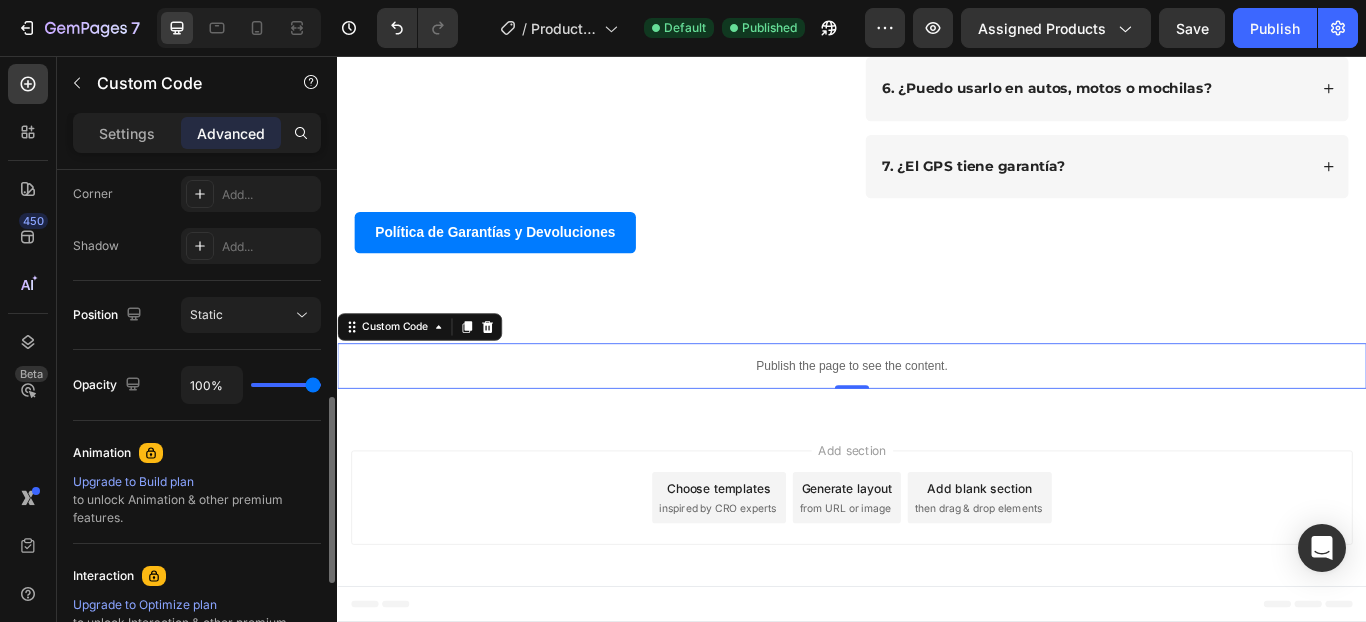 type on "88%" 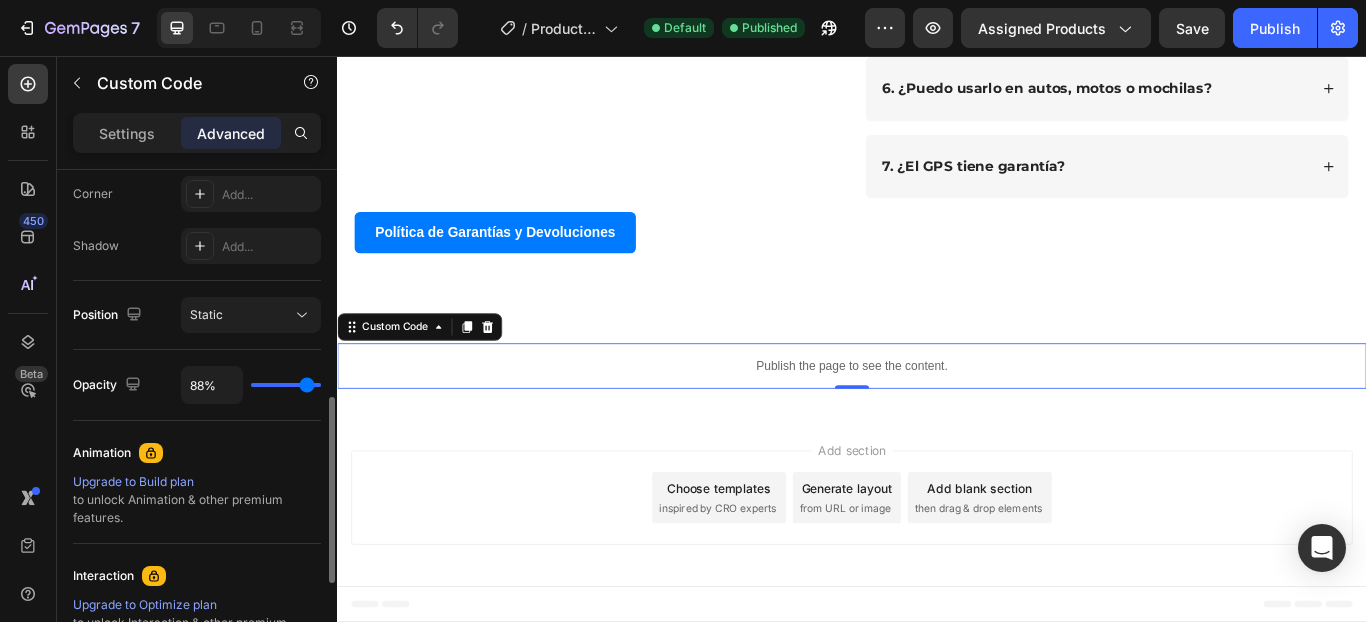 type on "59%" 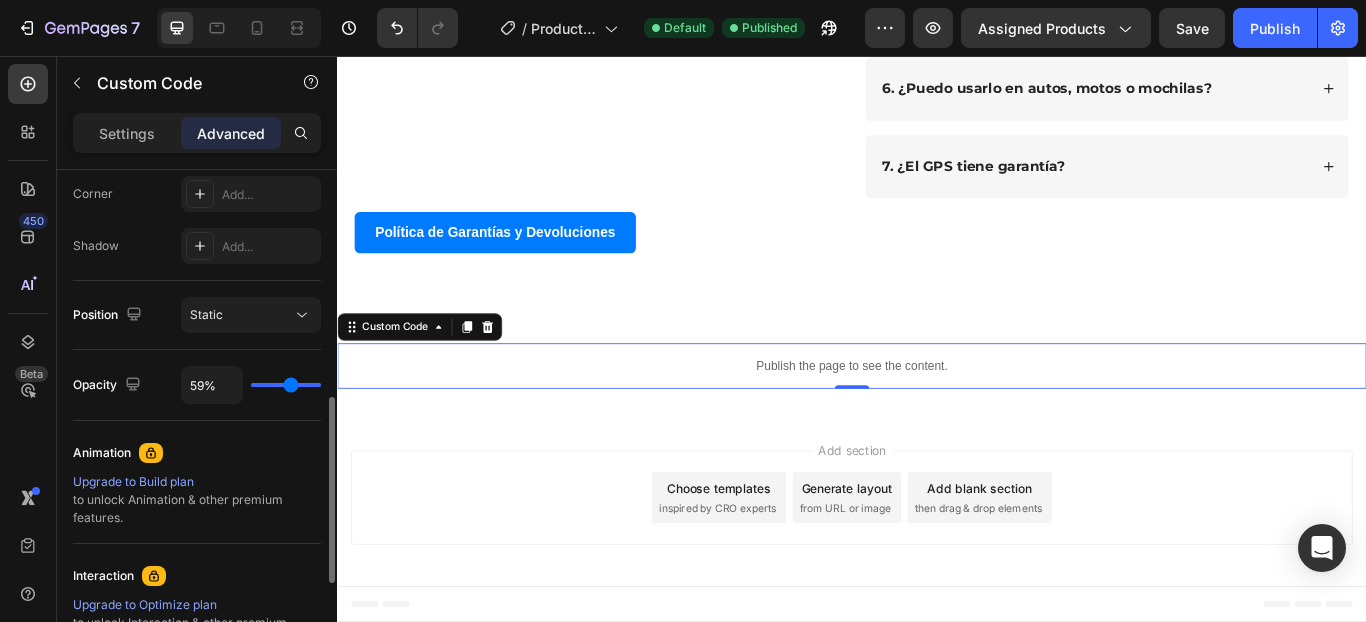 type on "21%" 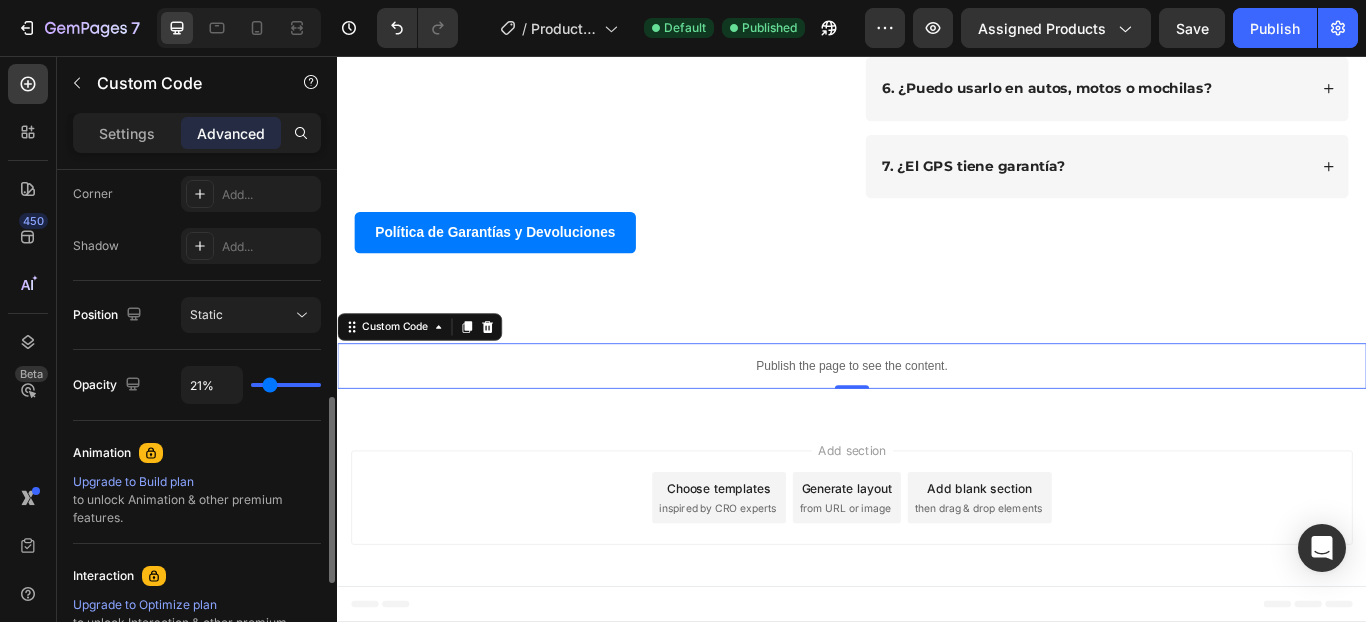 type on "3%" 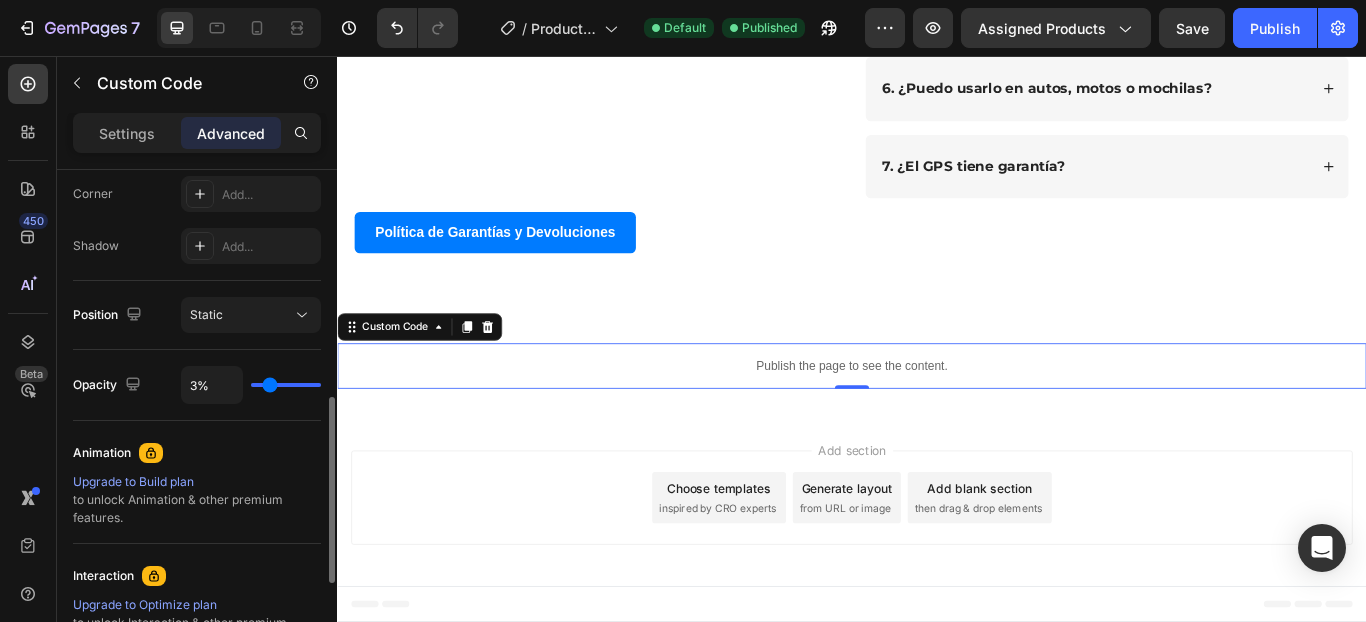 type on "3" 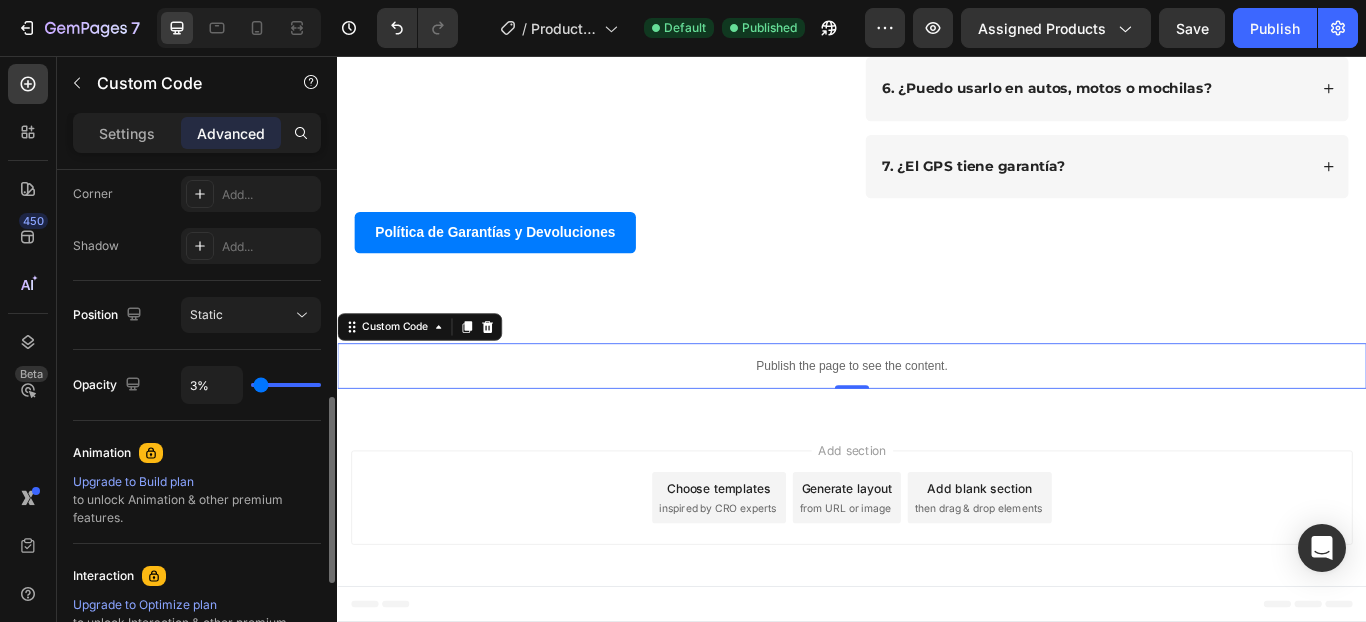 type on "0%" 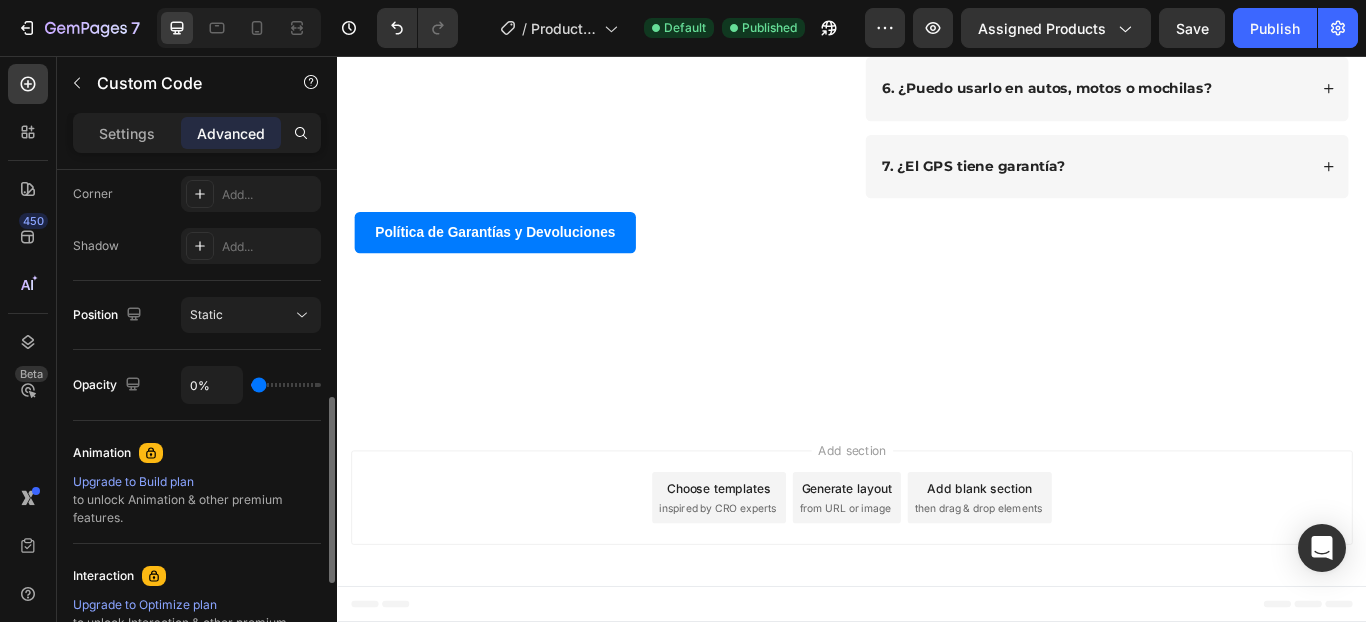 type on "9%" 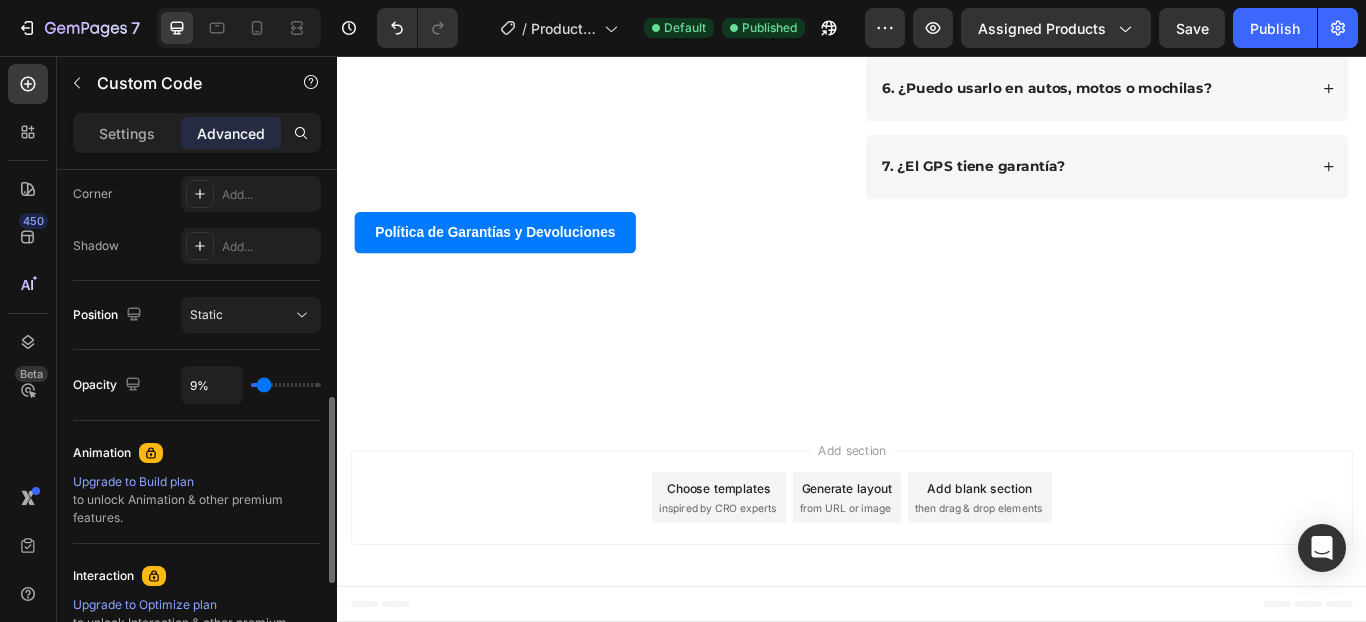 type on "21%" 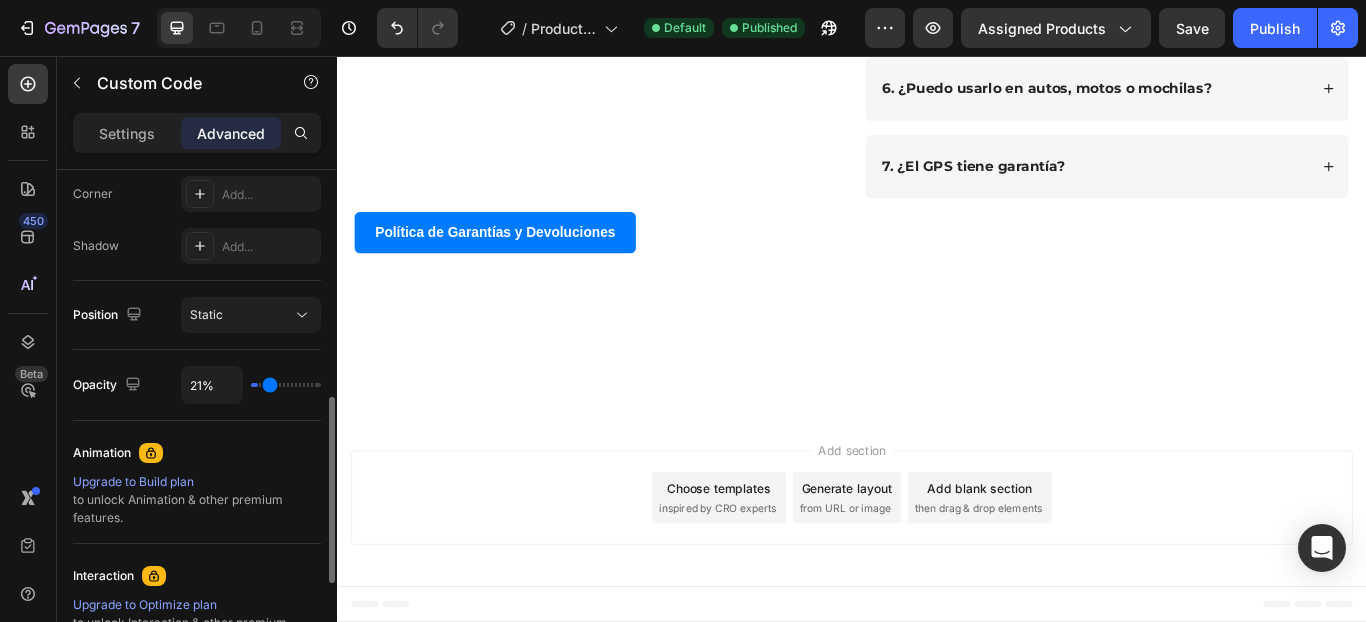 type on "34%" 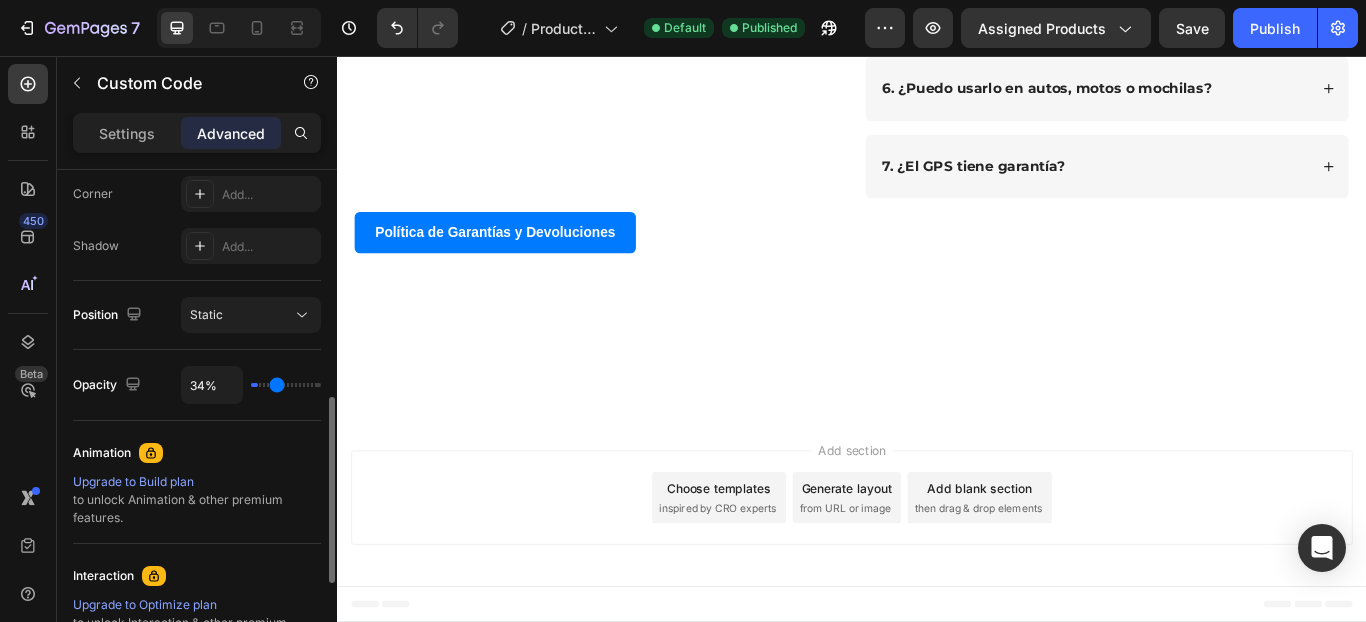 type on "42%" 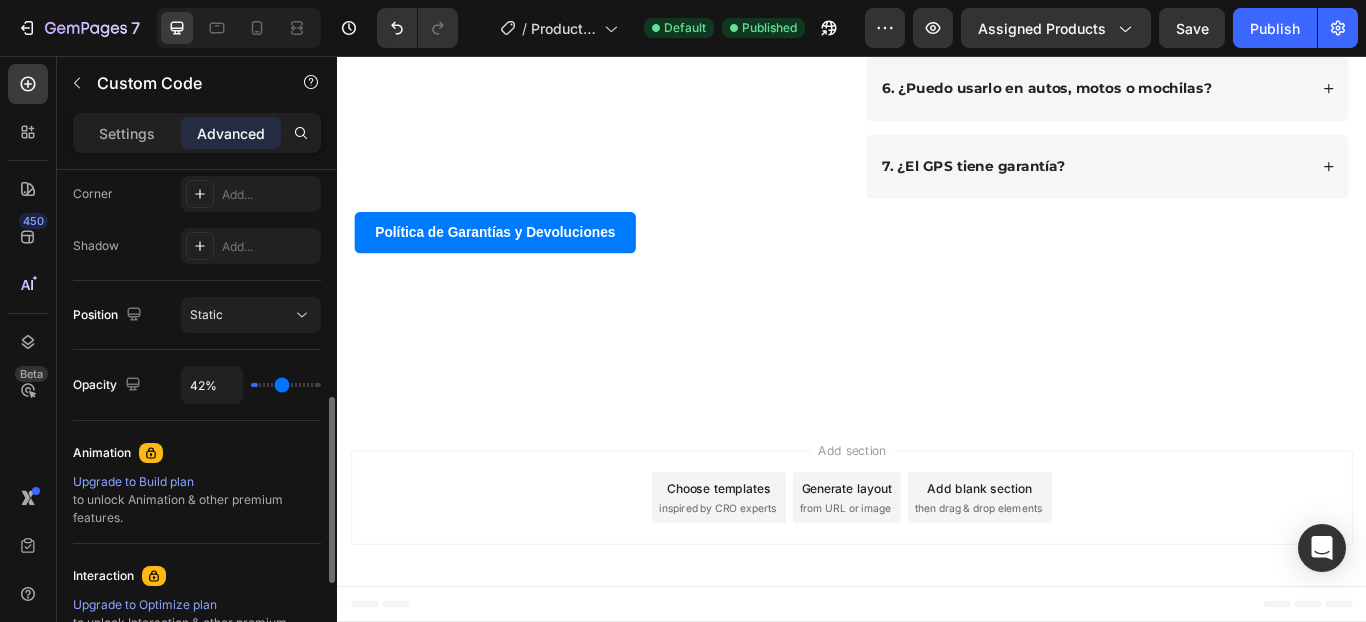 type on "45%" 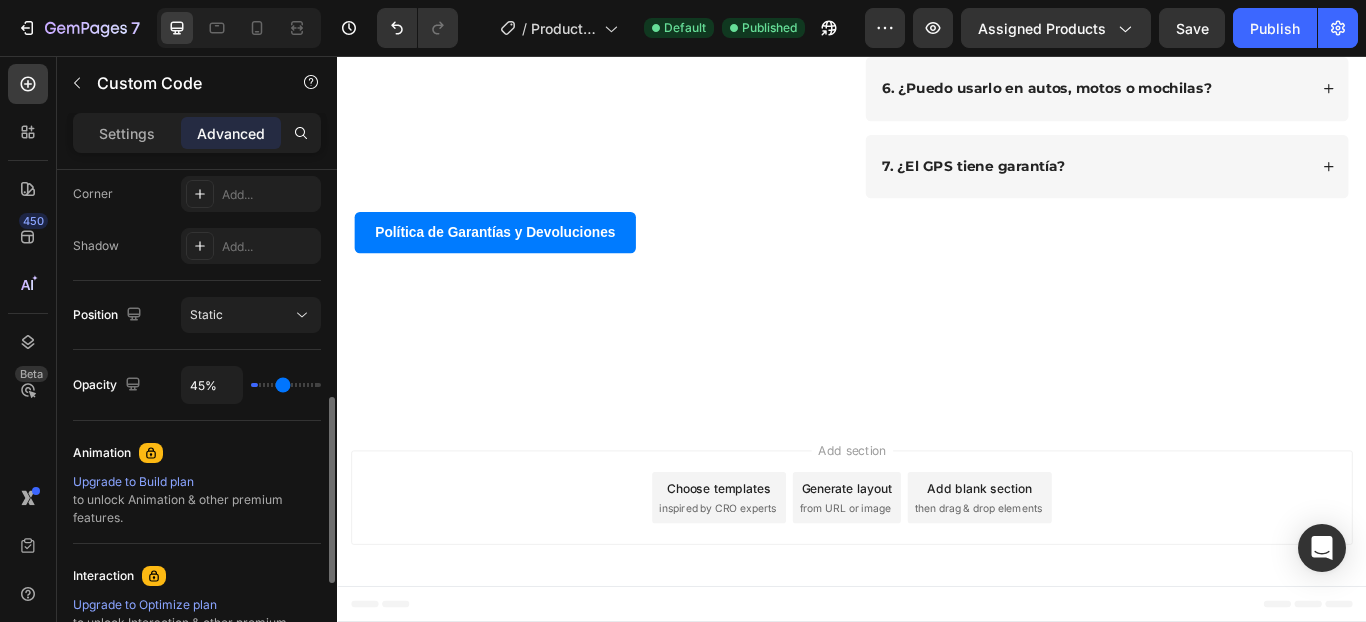 type on "54%" 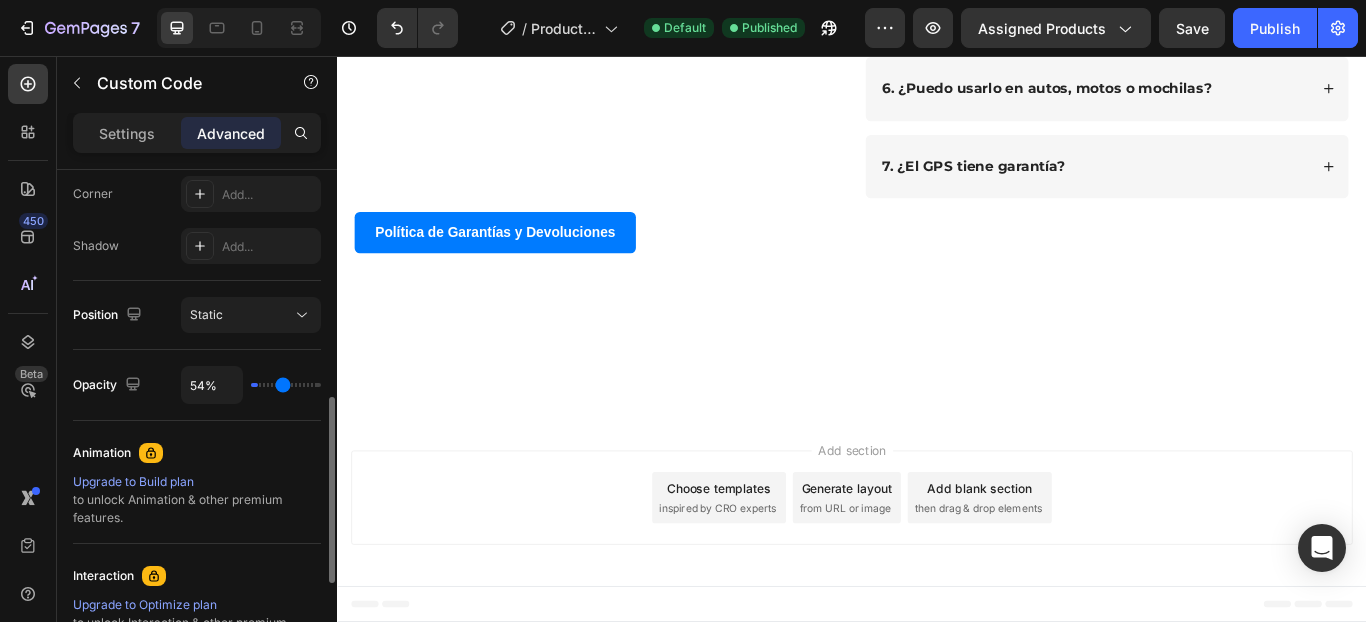type on "54" 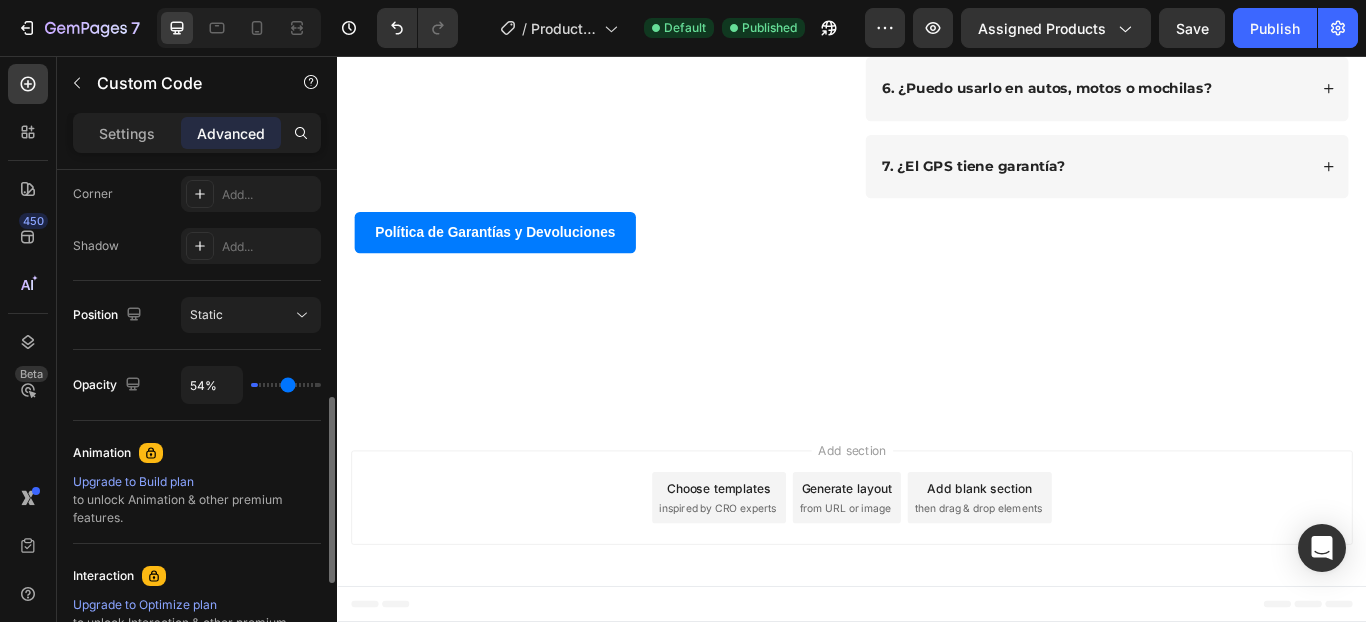 type on "65%" 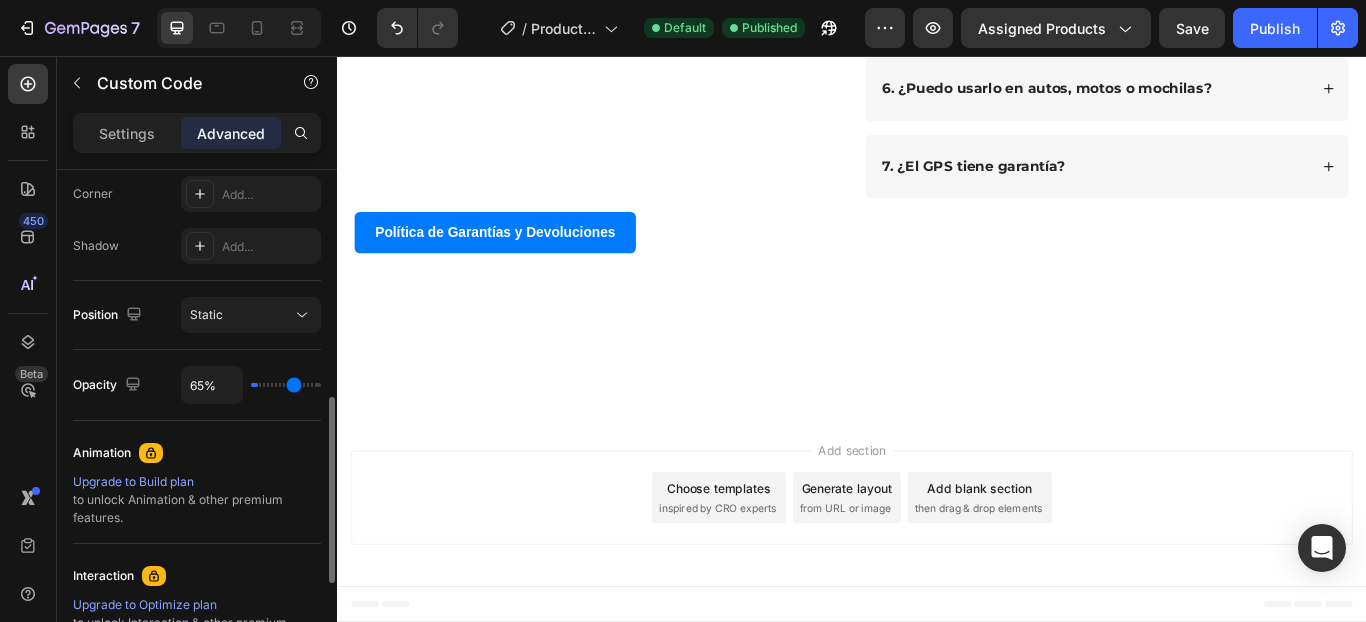 type on "78%" 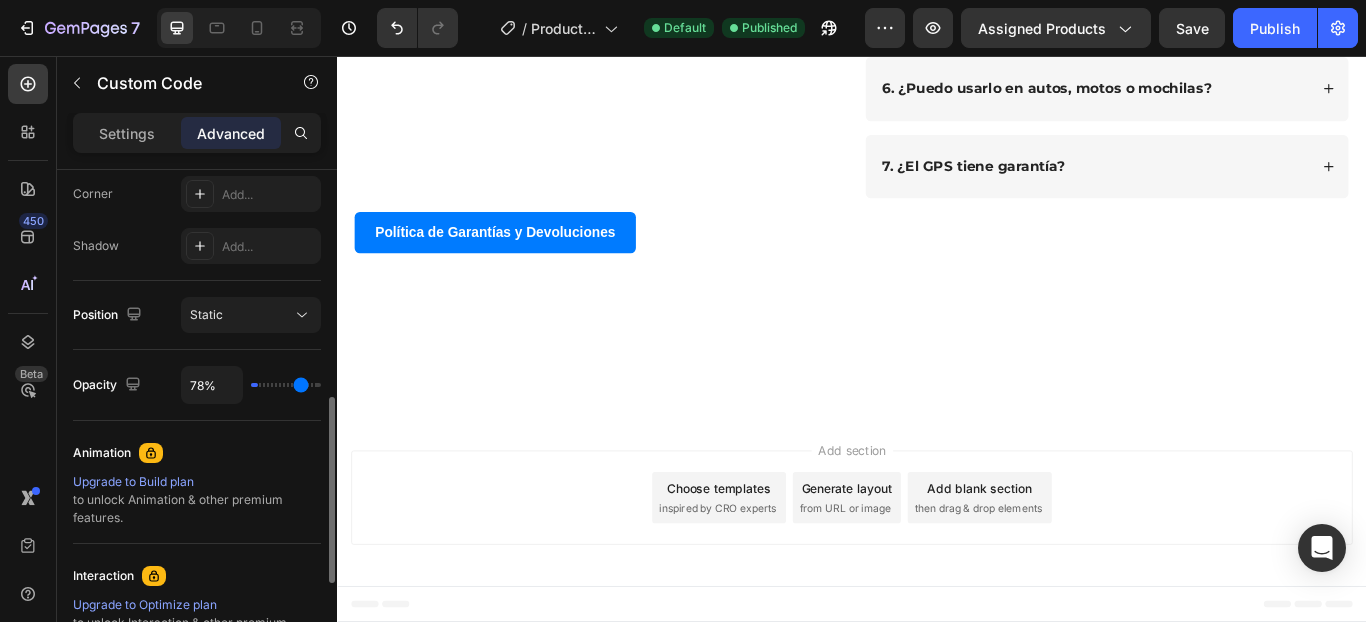 type on "97%" 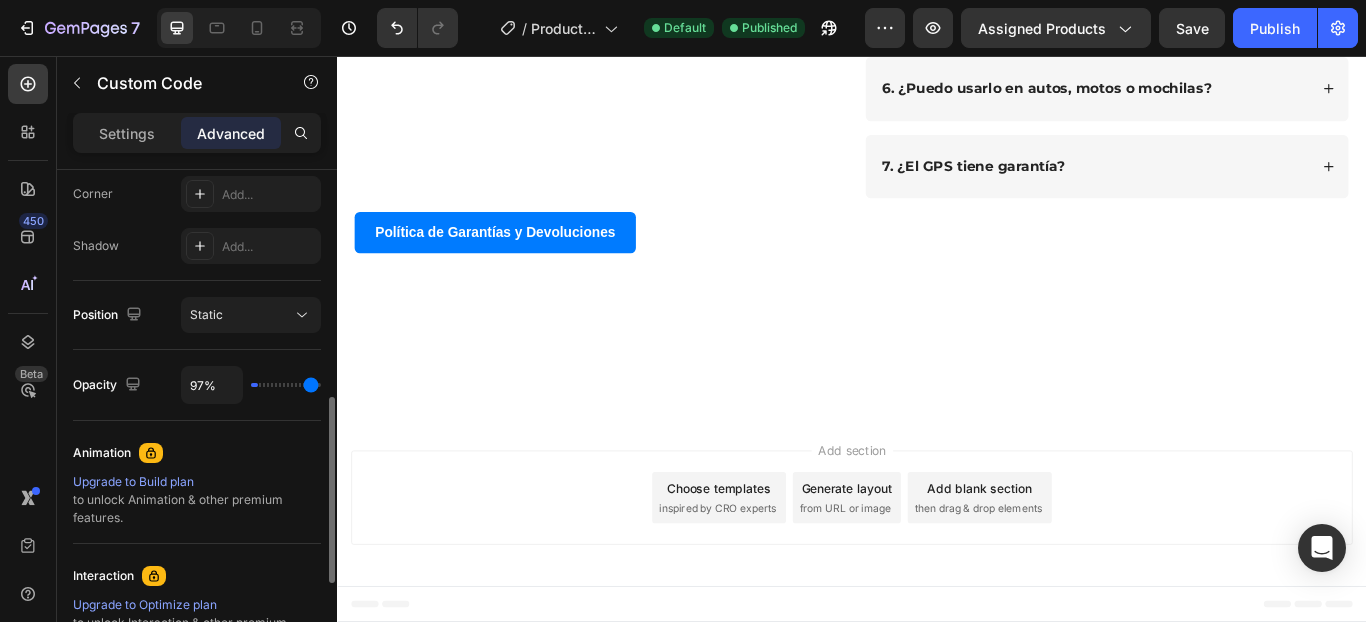 type on "100%" 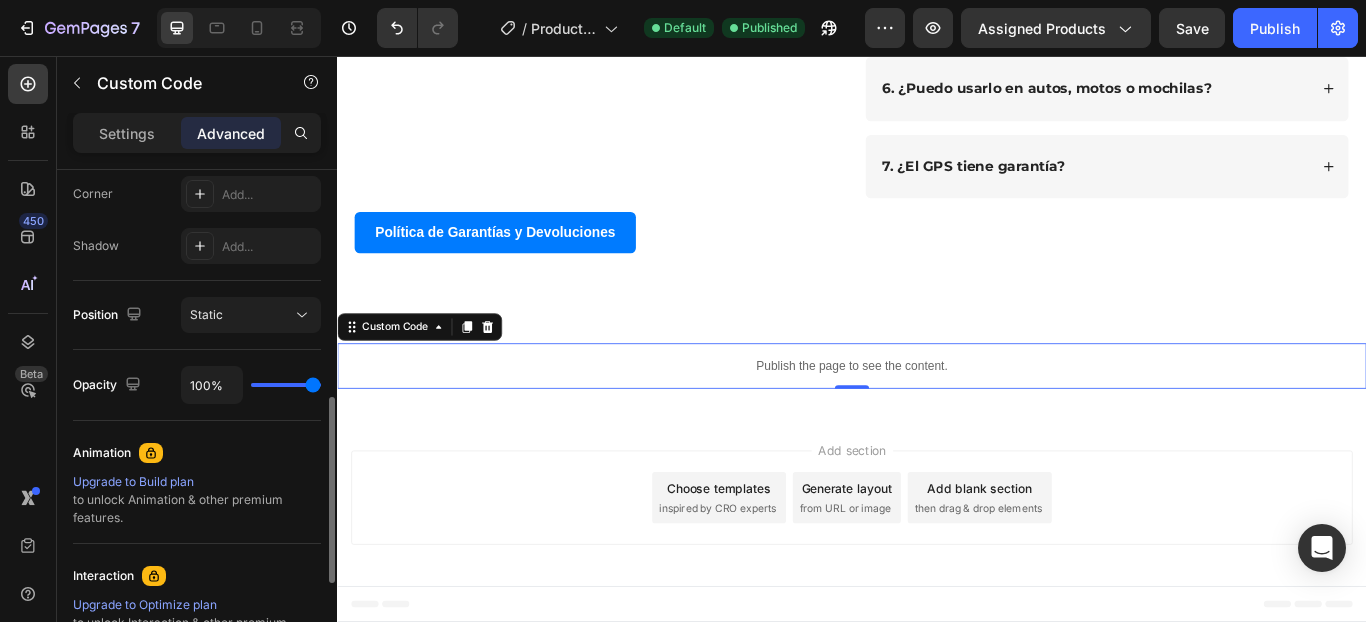 drag, startPoint x: 317, startPoint y: 389, endPoint x: 374, endPoint y: 386, distance: 57.07889 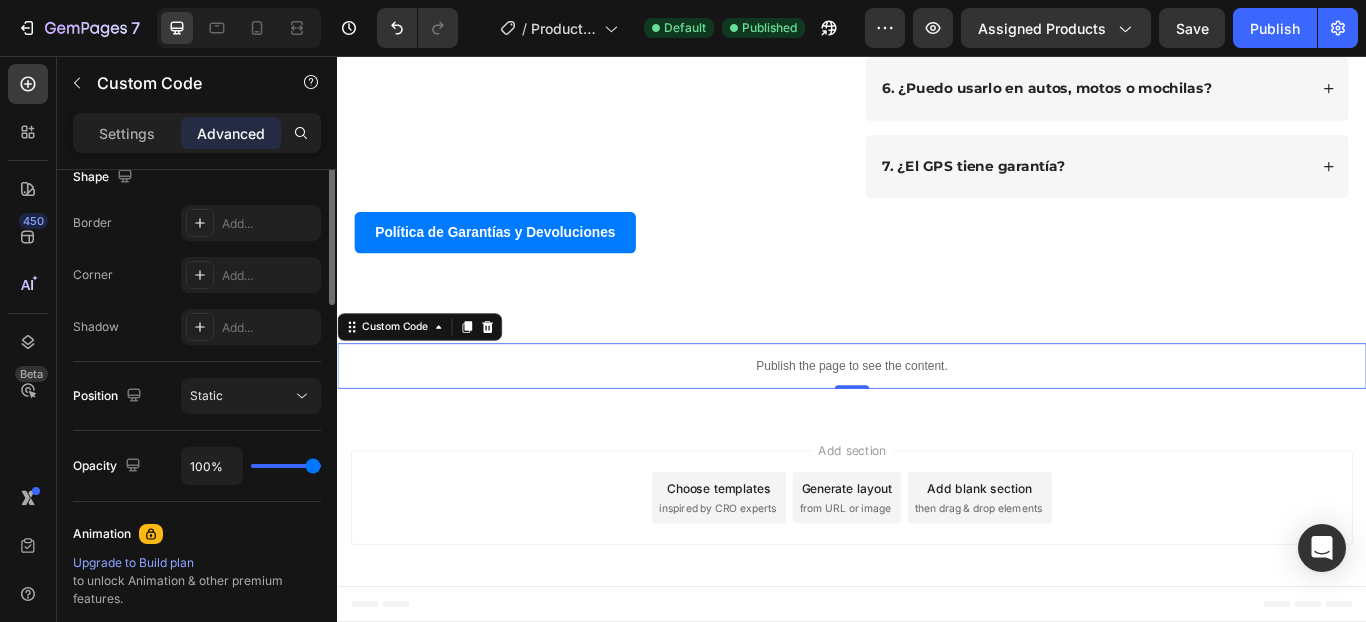 scroll, scrollTop: 0, scrollLeft: 0, axis: both 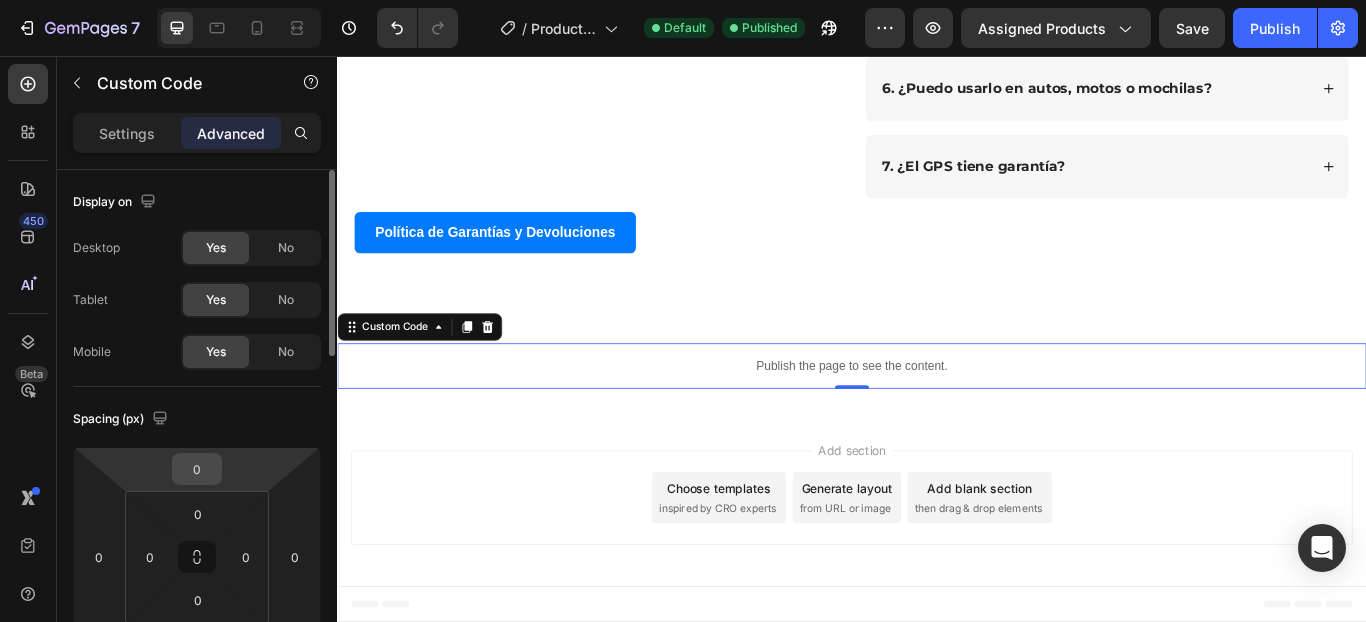 click on "0" at bounding box center (197, 469) 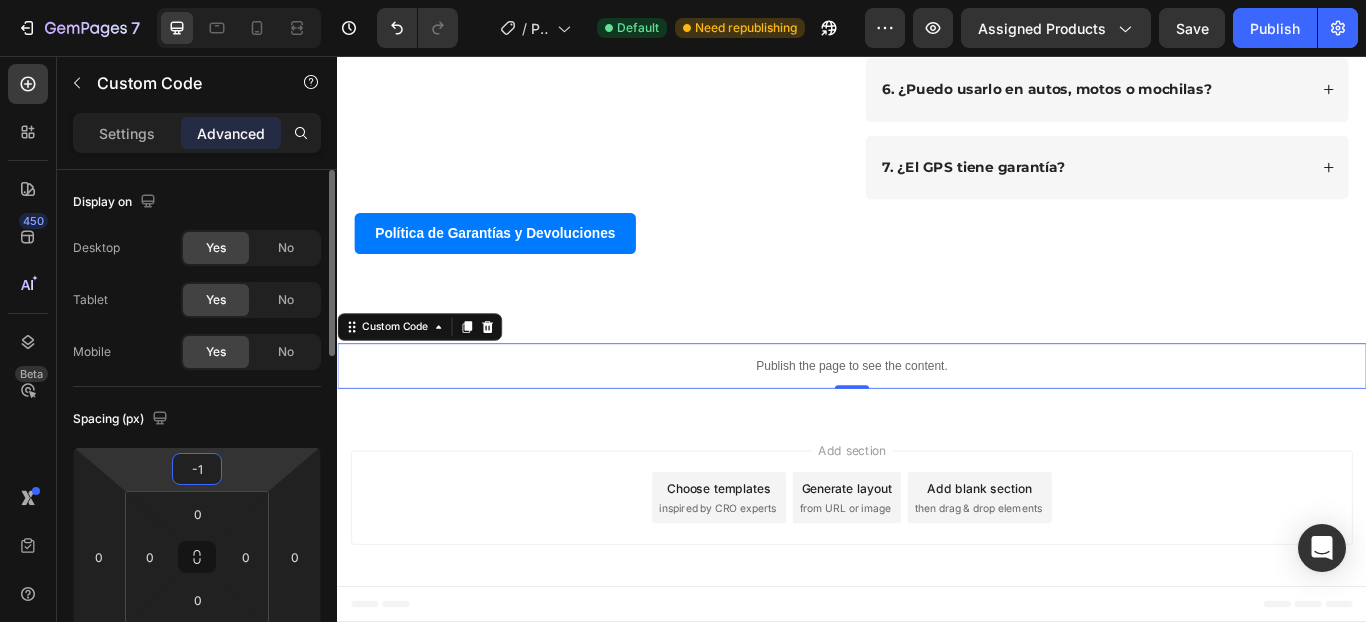 type on "0" 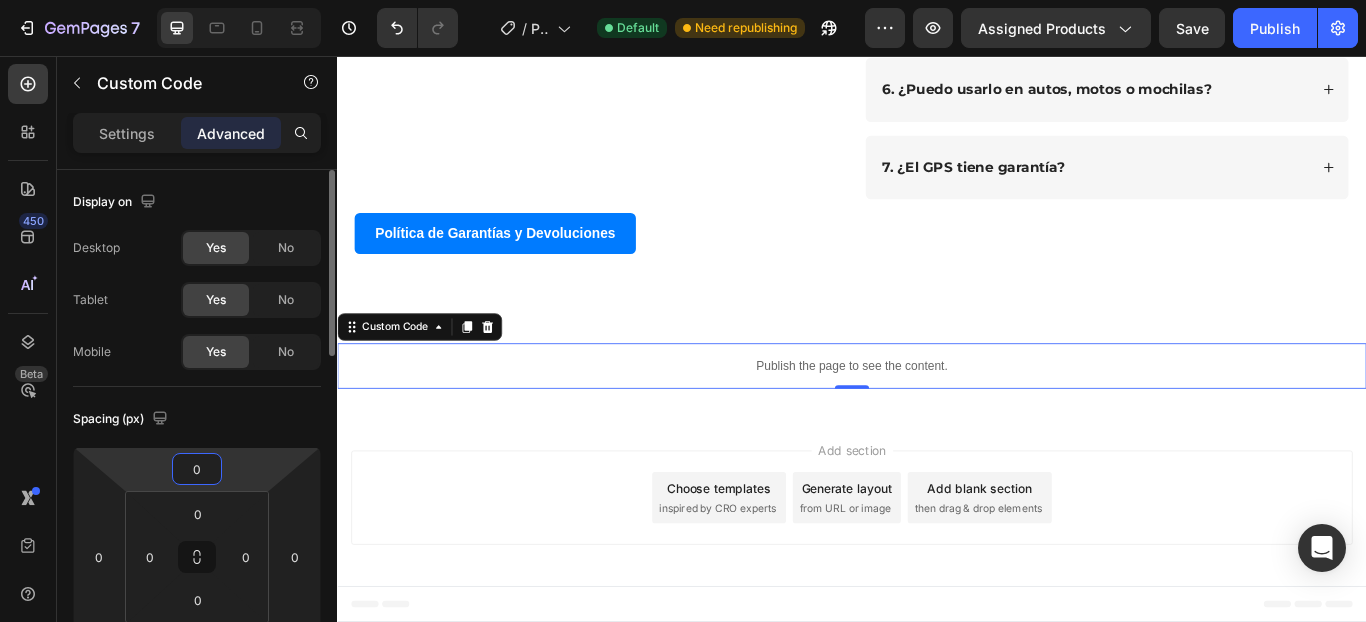 scroll, scrollTop: 4113, scrollLeft: 0, axis: vertical 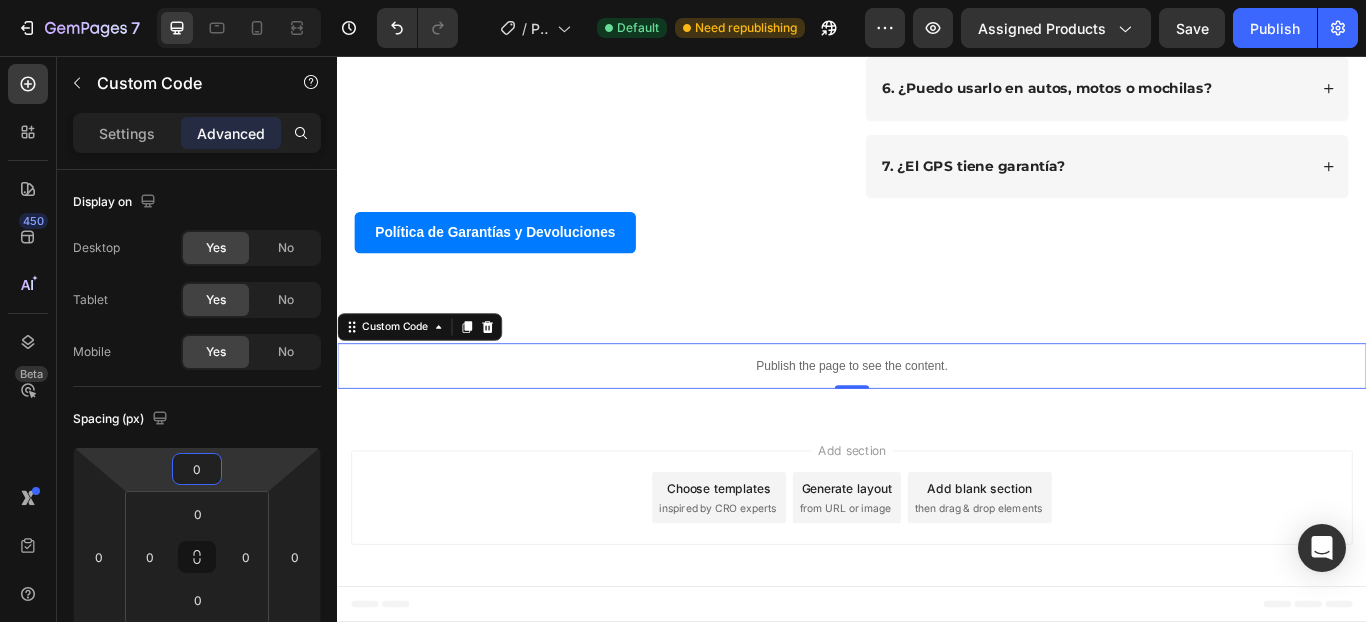 click on "Publish the page to see the content." at bounding box center [937, 417] 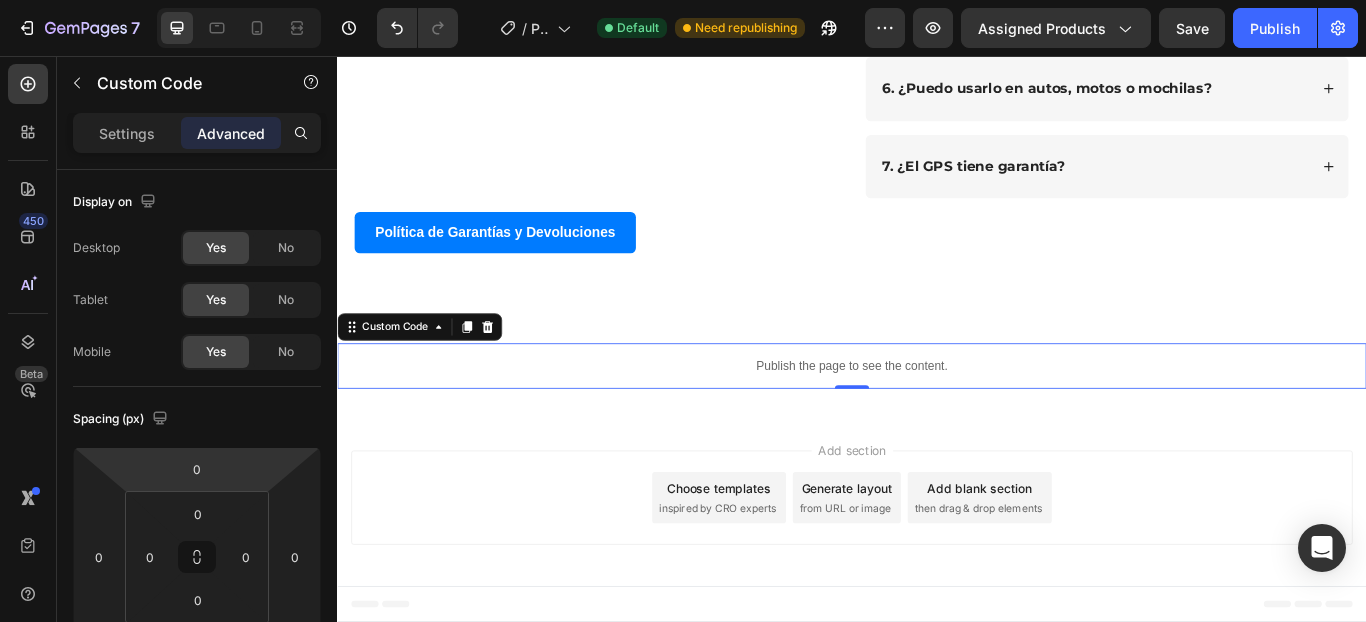 click on "Publish the page to see the content." at bounding box center [937, 417] 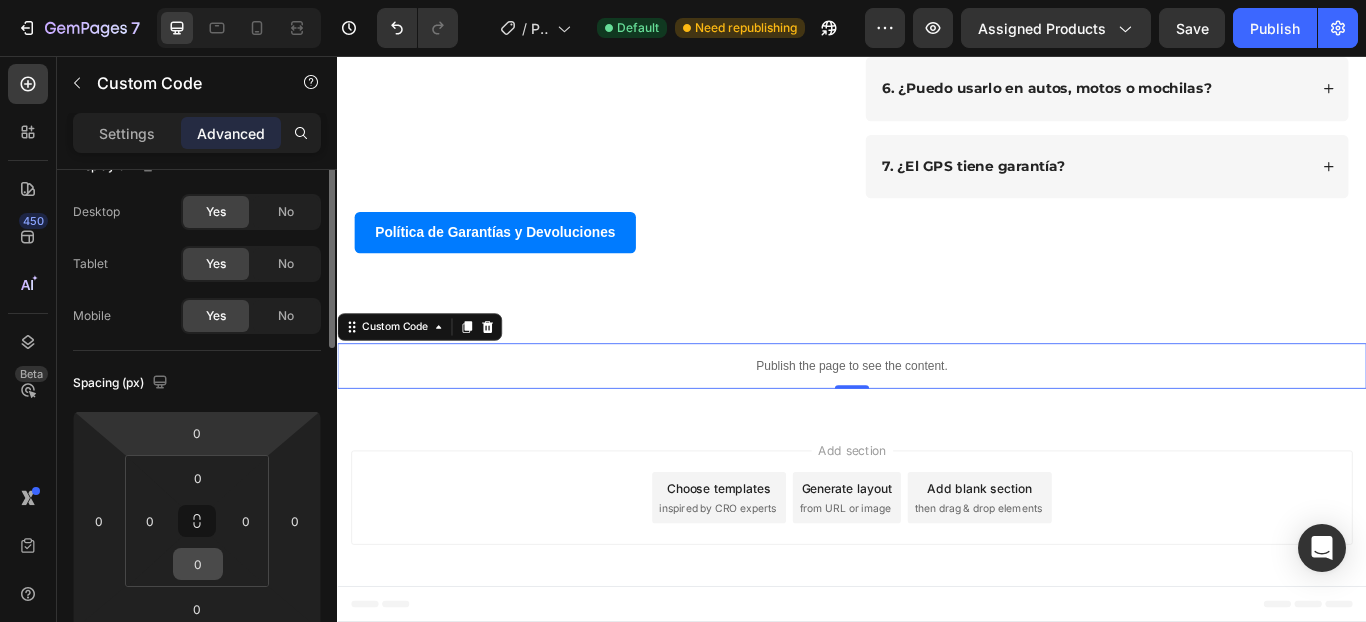 scroll, scrollTop: 210, scrollLeft: 0, axis: vertical 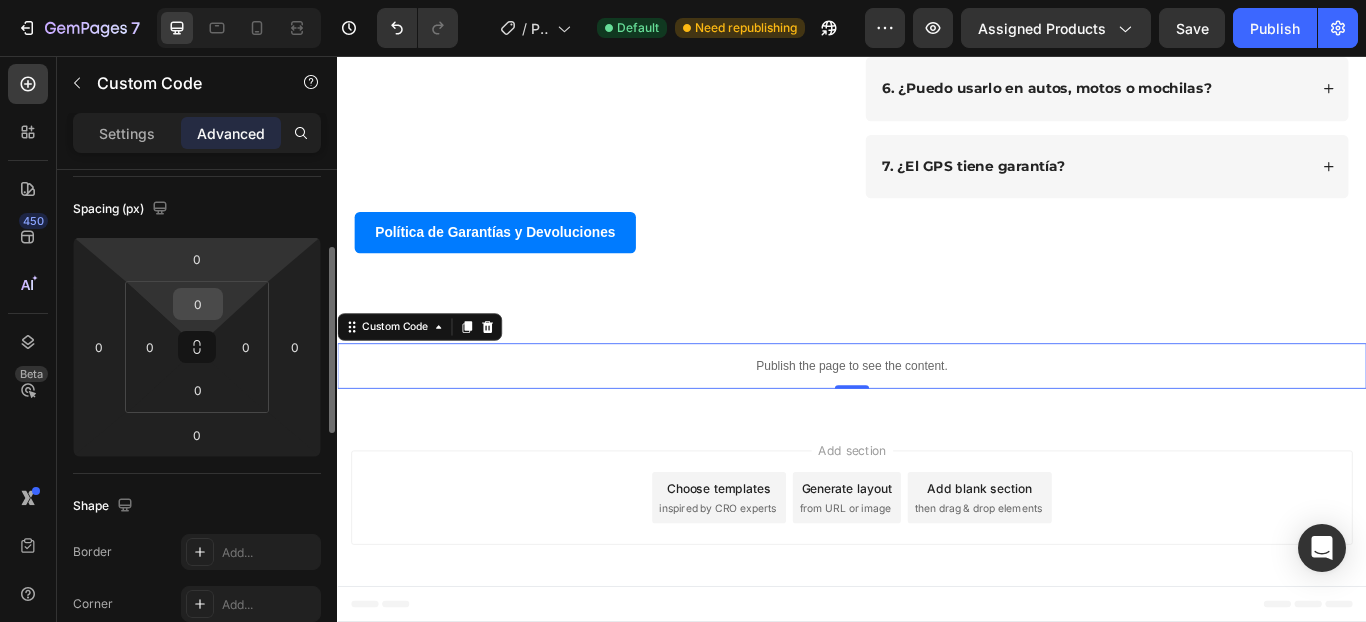 click on "0" at bounding box center [198, 304] 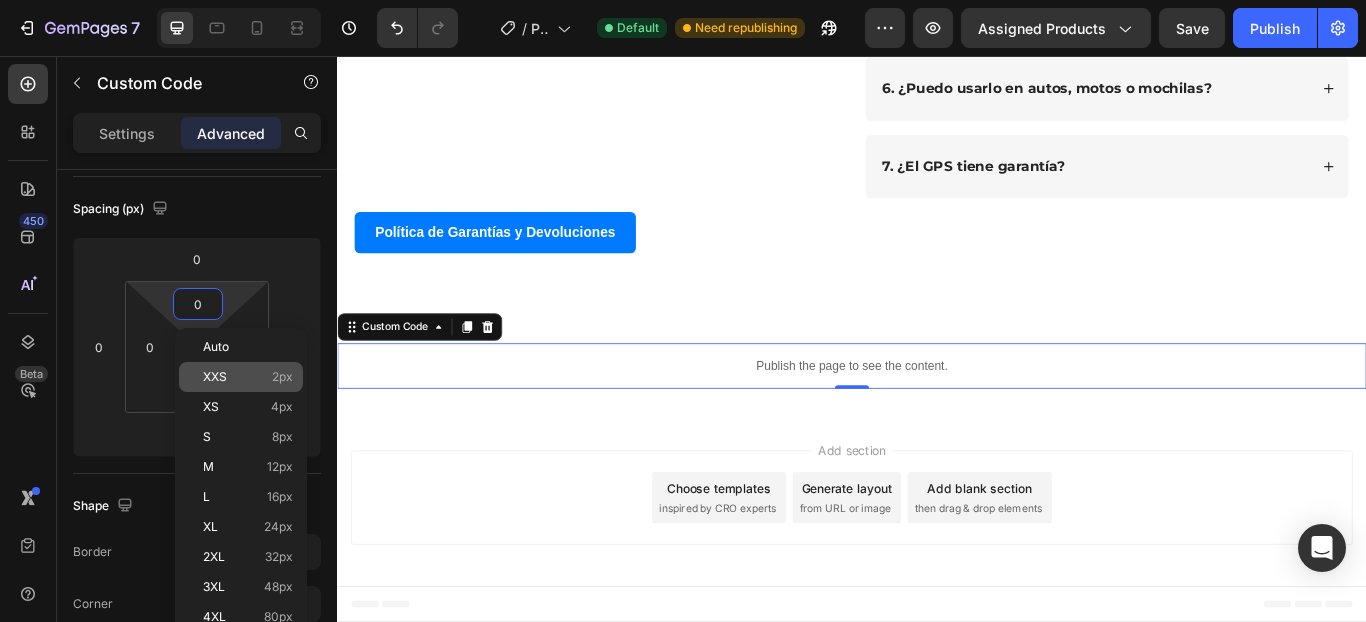 click on "XXS 2px" at bounding box center [248, 377] 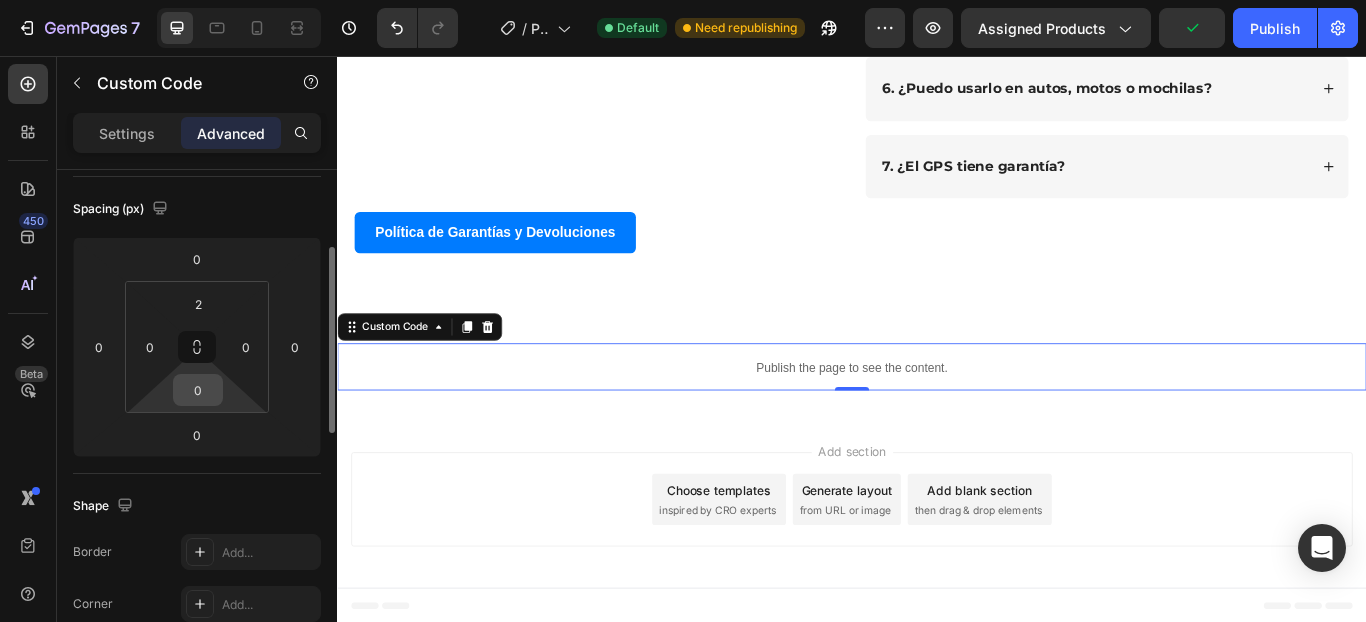 click on "0" at bounding box center [198, 390] 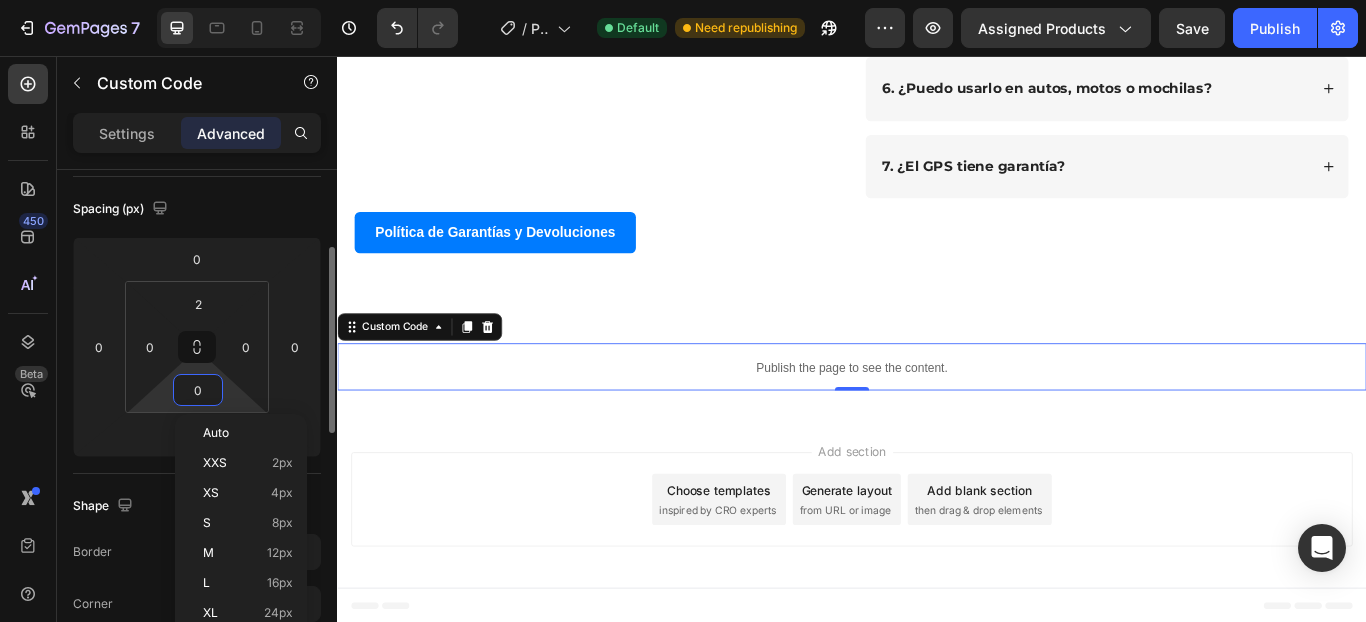 click on "Spacing (px)" at bounding box center (197, 209) 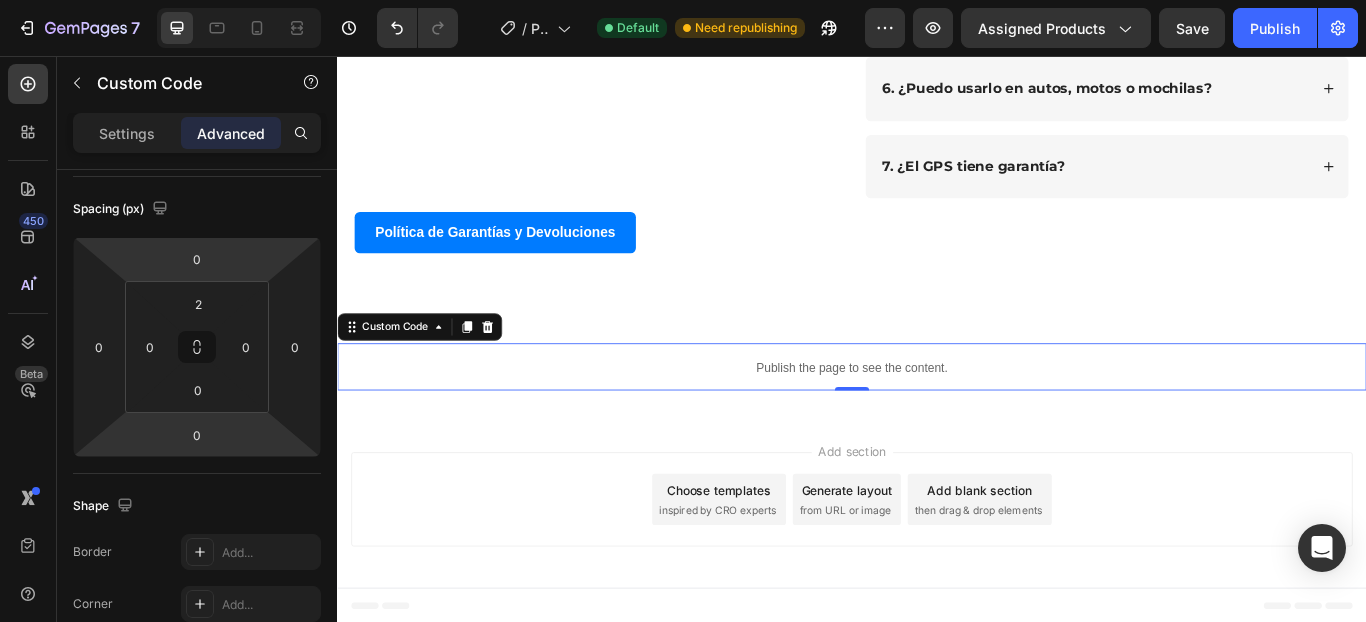 scroll, scrollTop: 0, scrollLeft: 0, axis: both 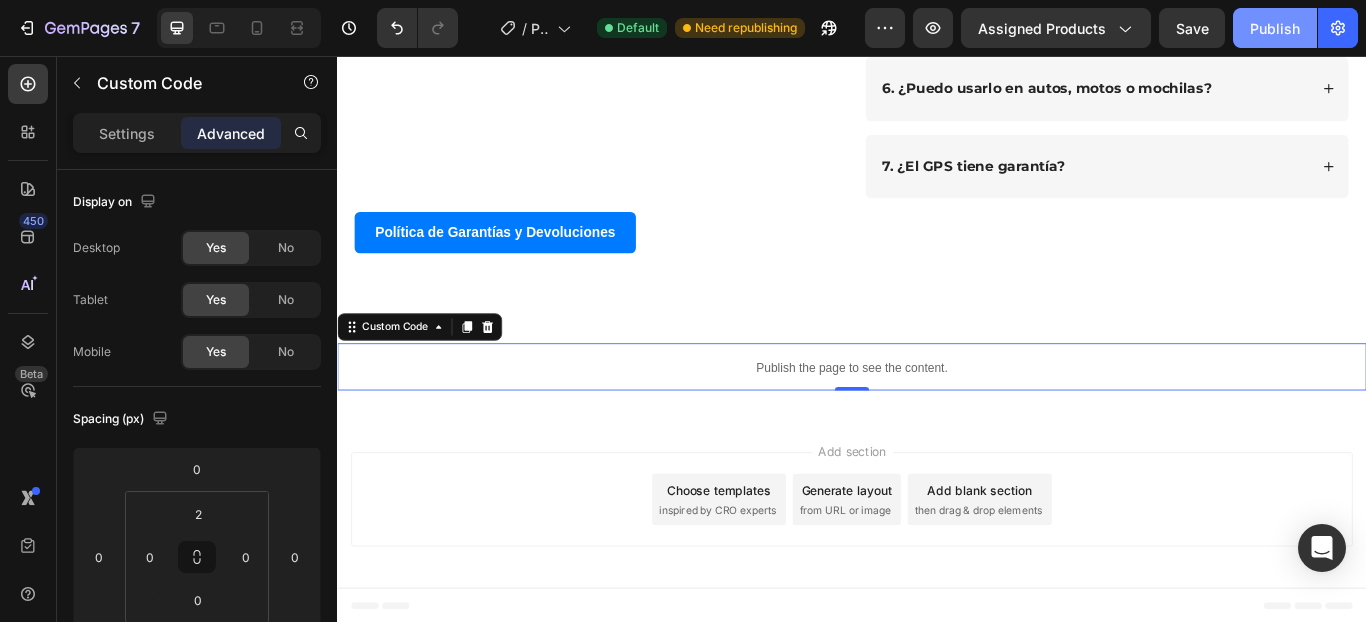 click on "Publish" at bounding box center (1275, 28) 